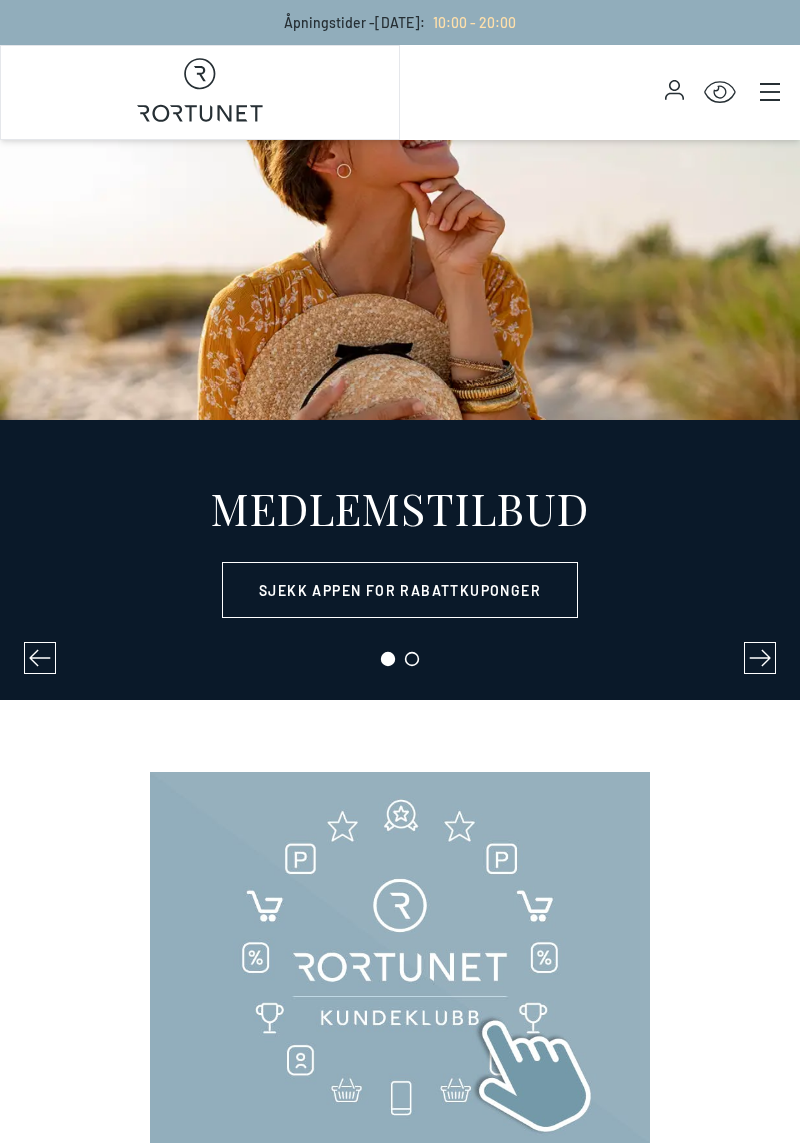 select on "NO" 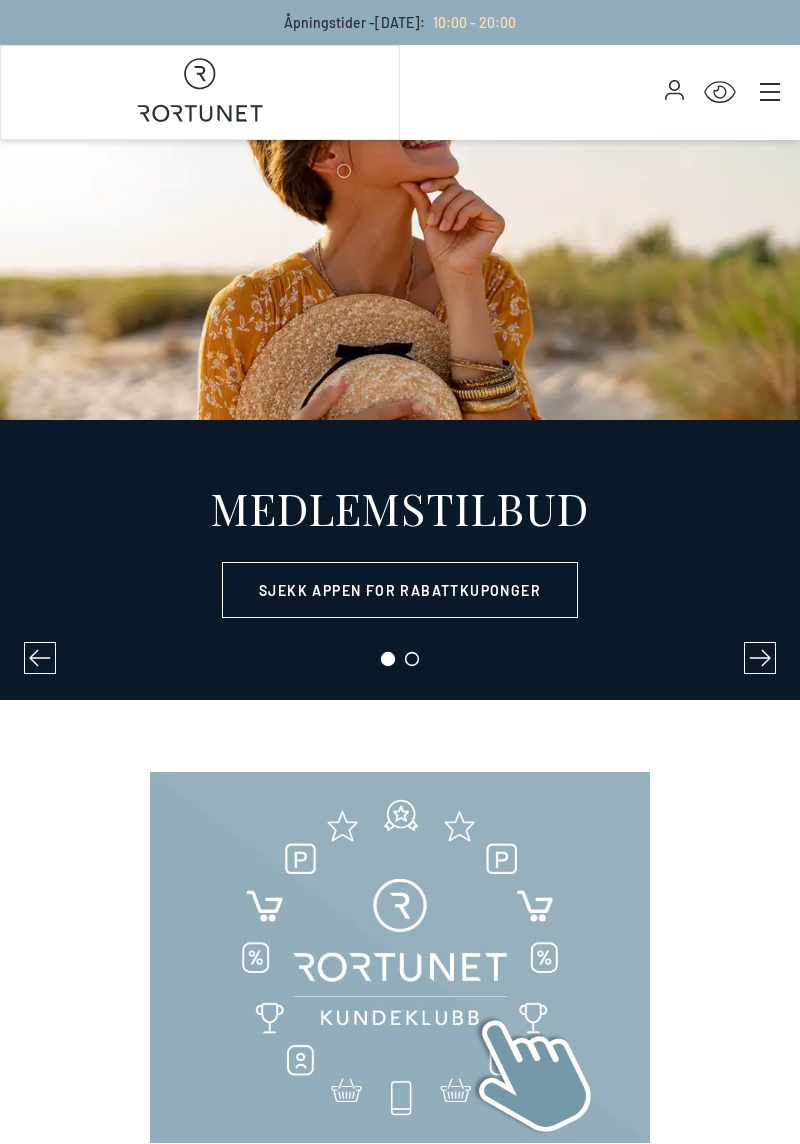 scroll, scrollTop: 0, scrollLeft: 0, axis: both 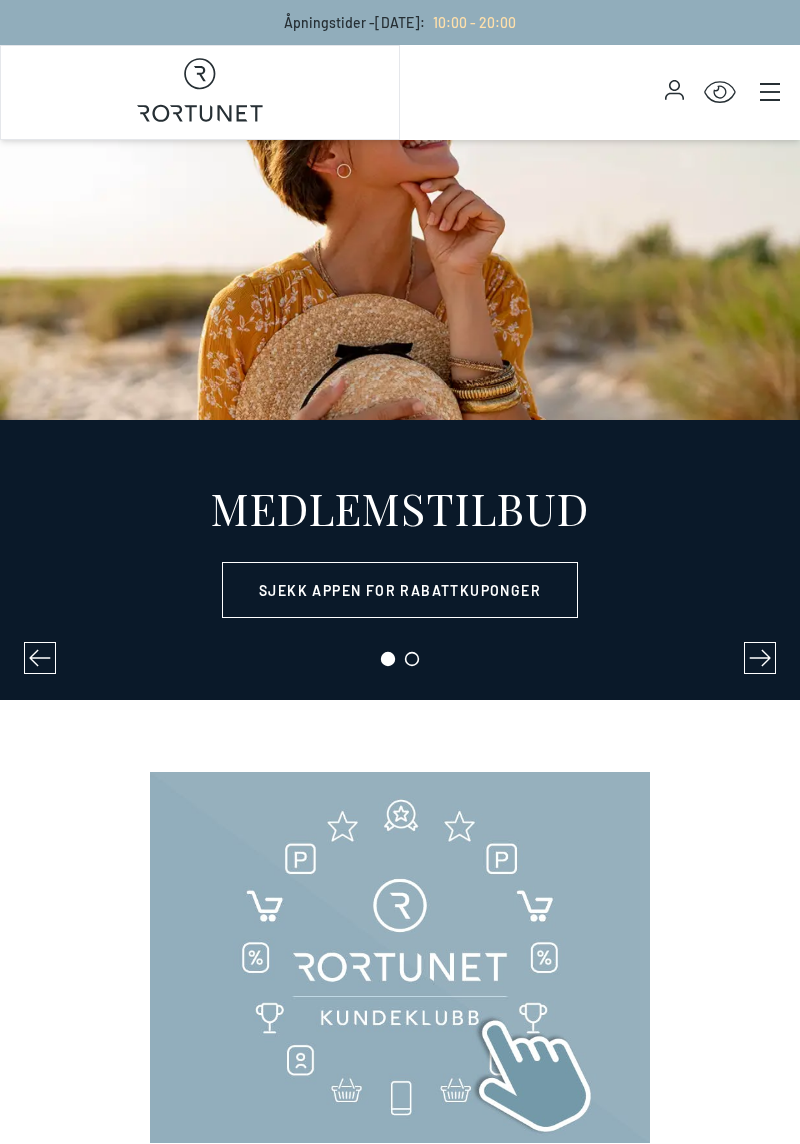 select on "NO" 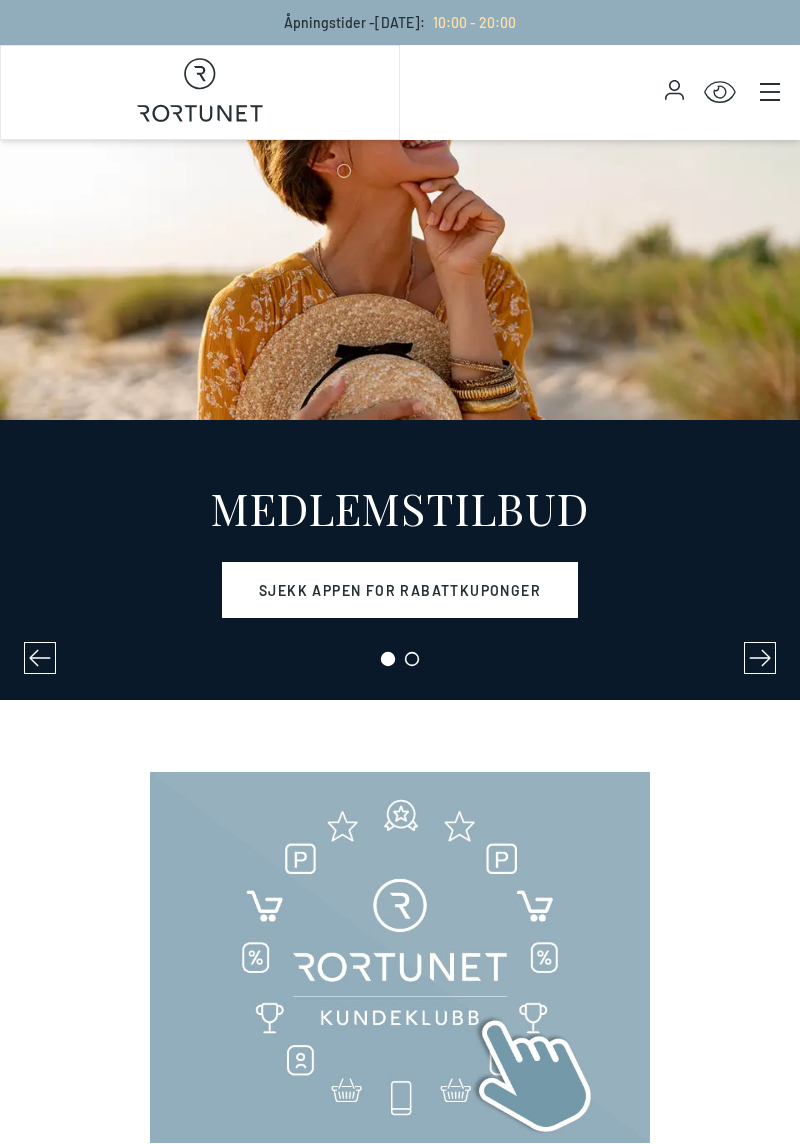 click on "Sjekk appen for rabattkuponger" at bounding box center (400, 590) 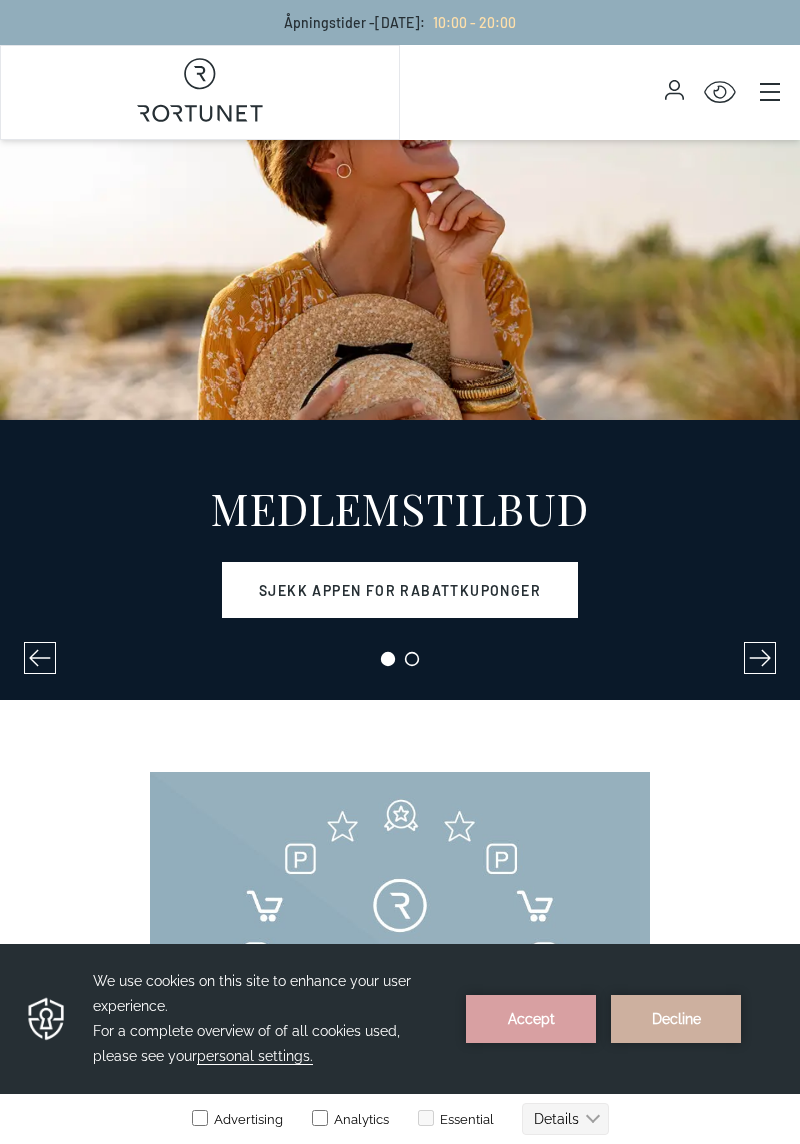 scroll, scrollTop: 0, scrollLeft: 0, axis: both 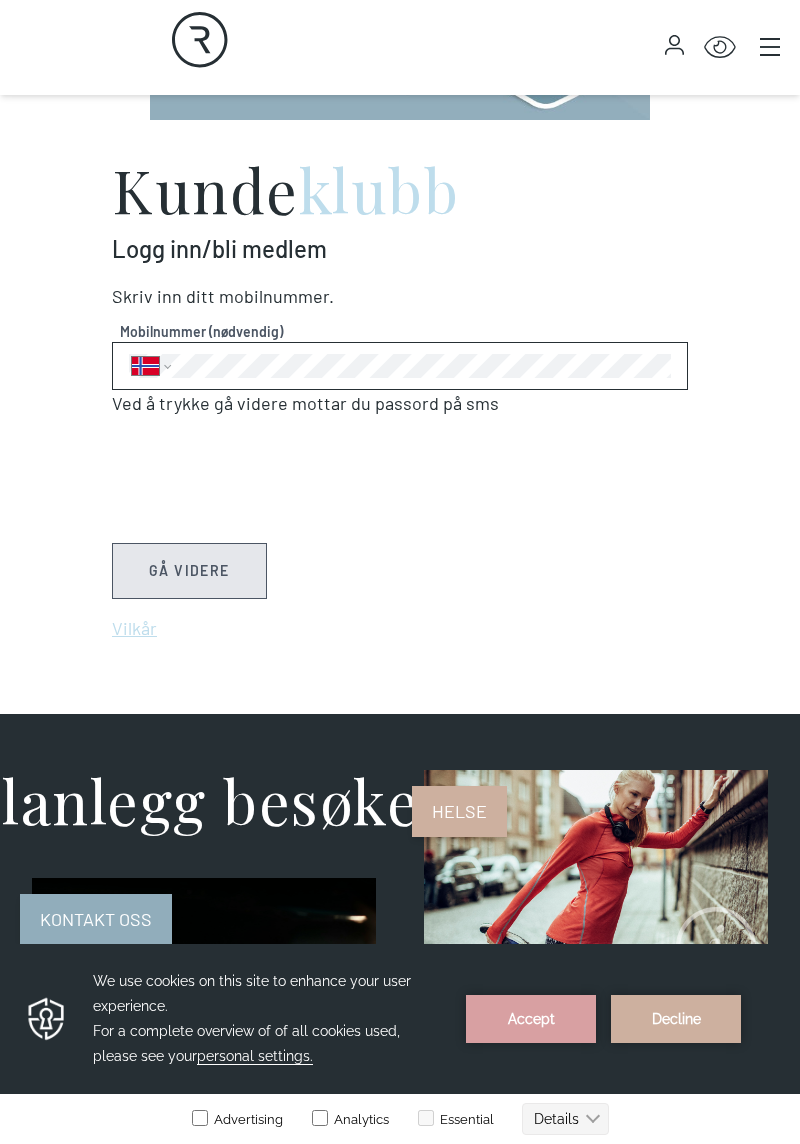 click on "GÅ VIDERE" at bounding box center (189, 571) 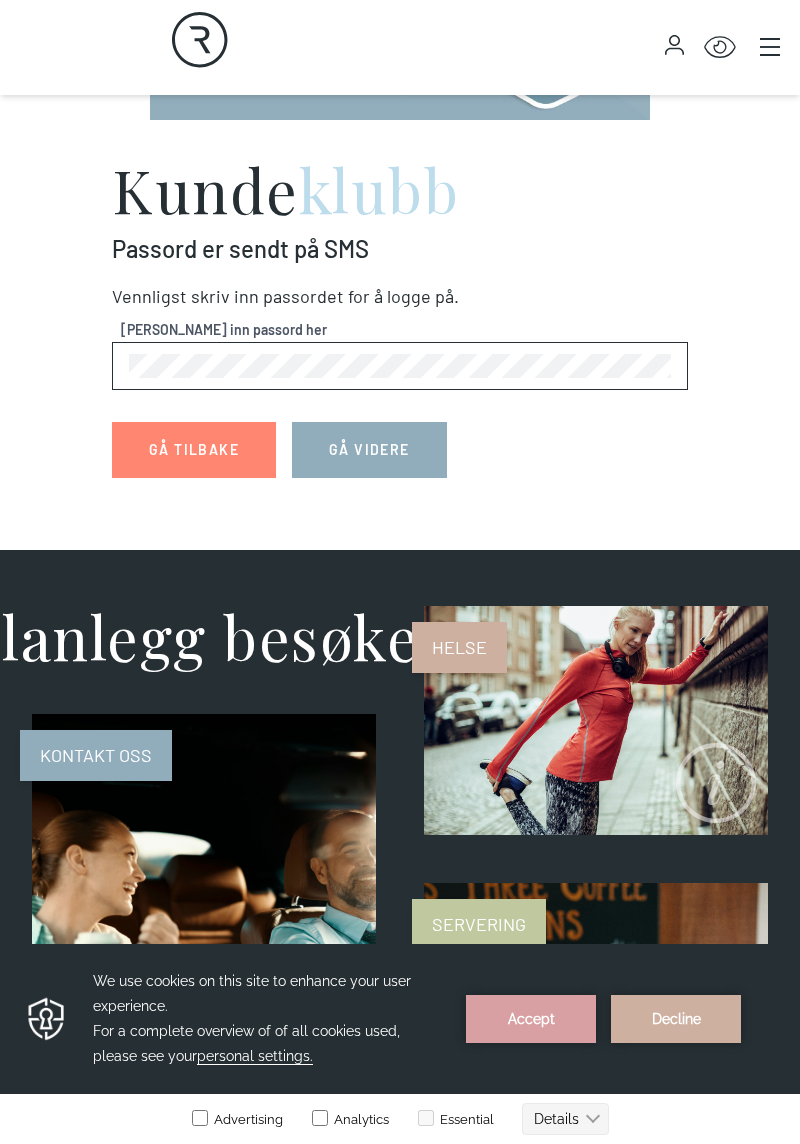 click on "GÅ VIDERE" at bounding box center [369, 450] 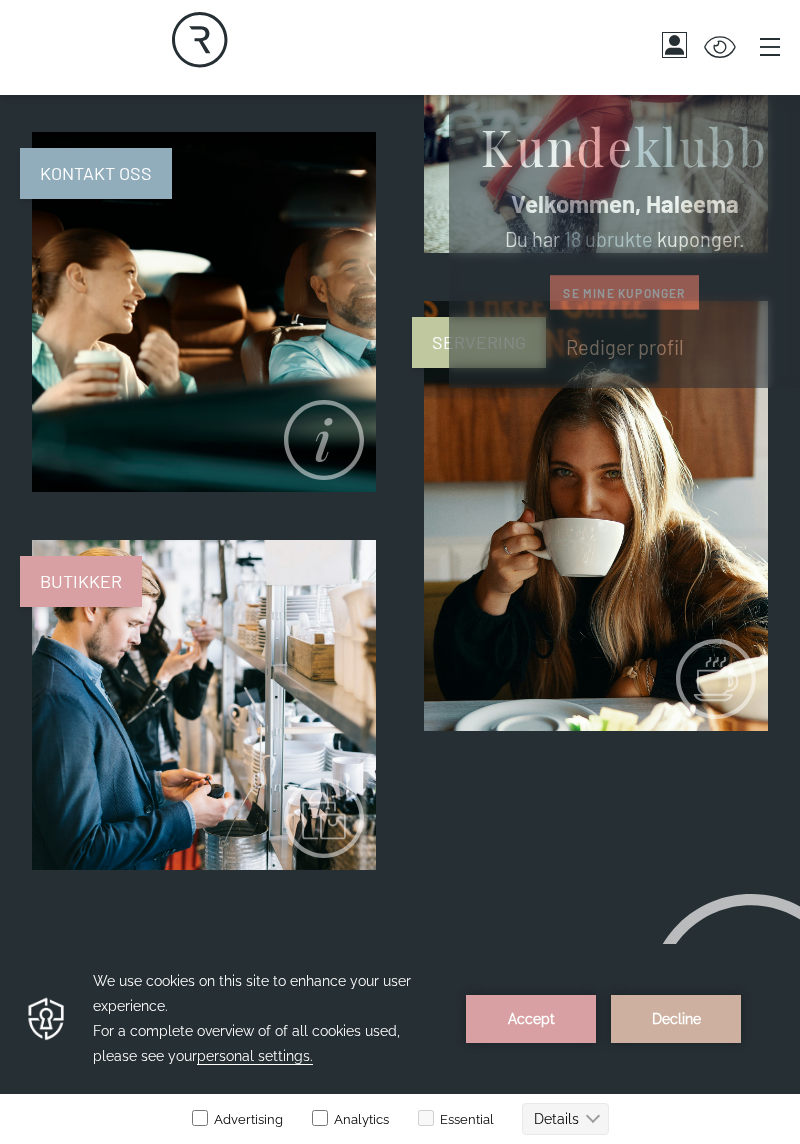 scroll, scrollTop: 1388, scrollLeft: 0, axis: vertical 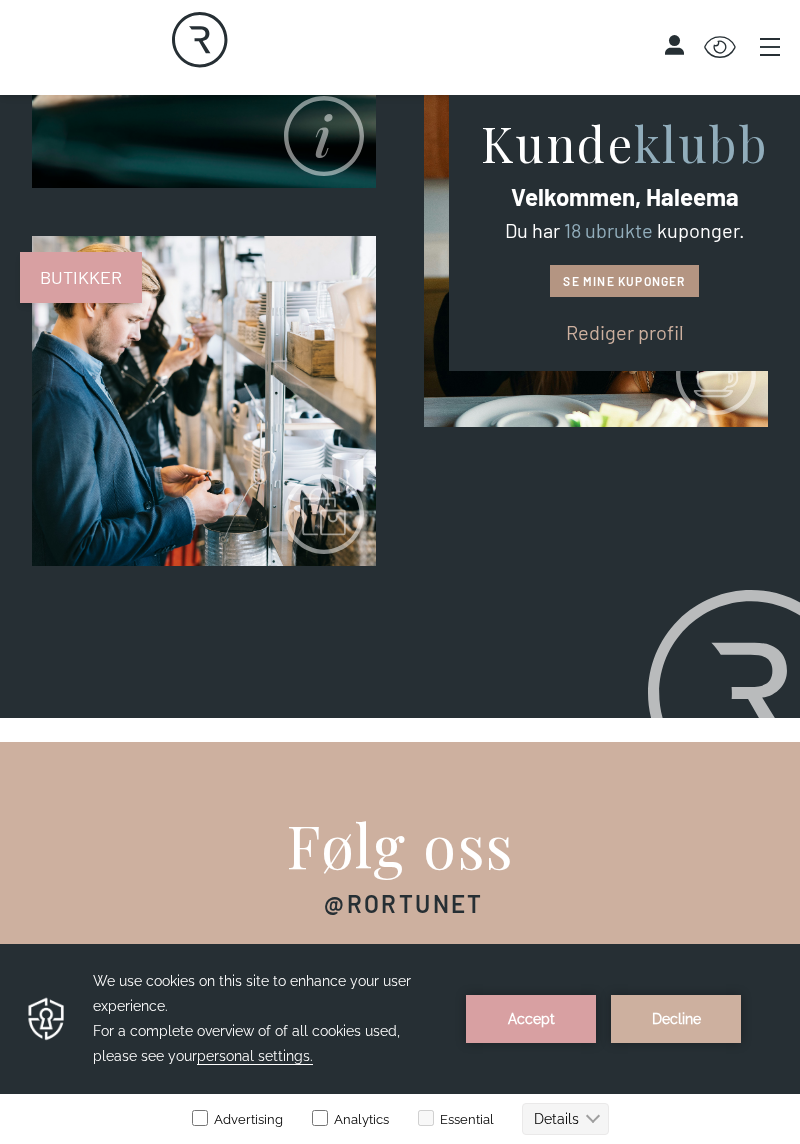 click on "Se mine kuponger" at bounding box center (624, 281) 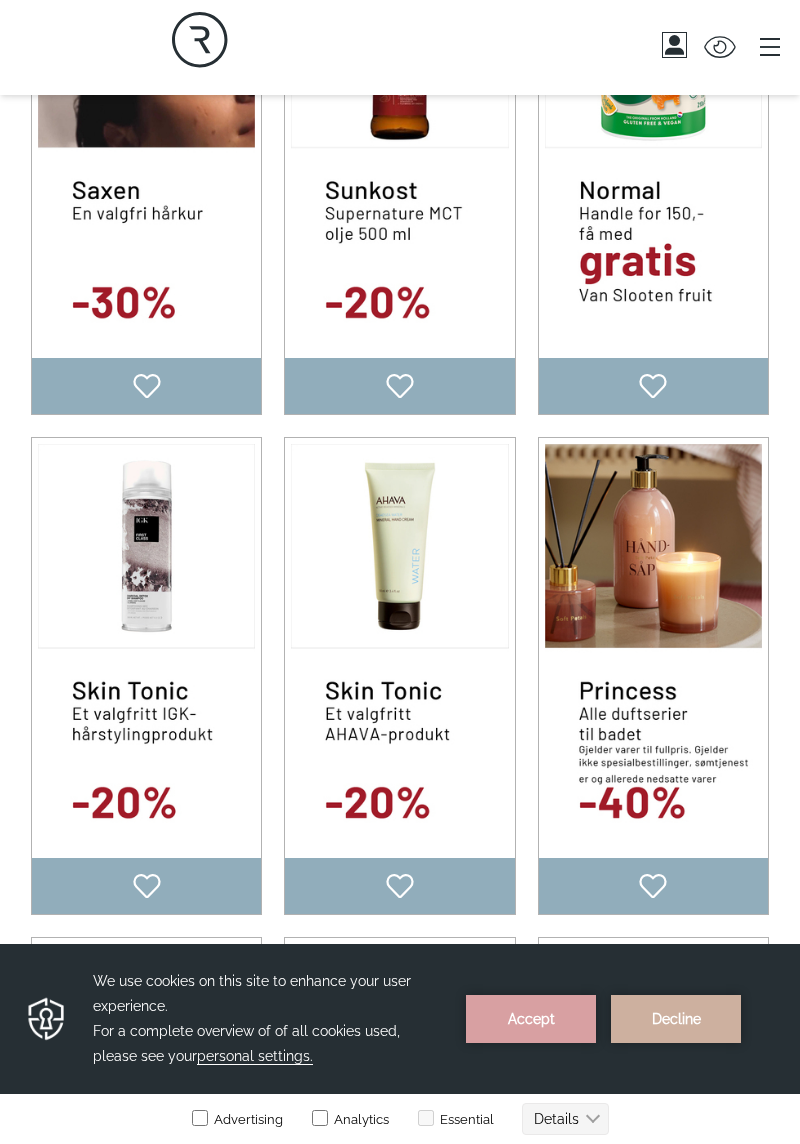 scroll, scrollTop: 1423, scrollLeft: 0, axis: vertical 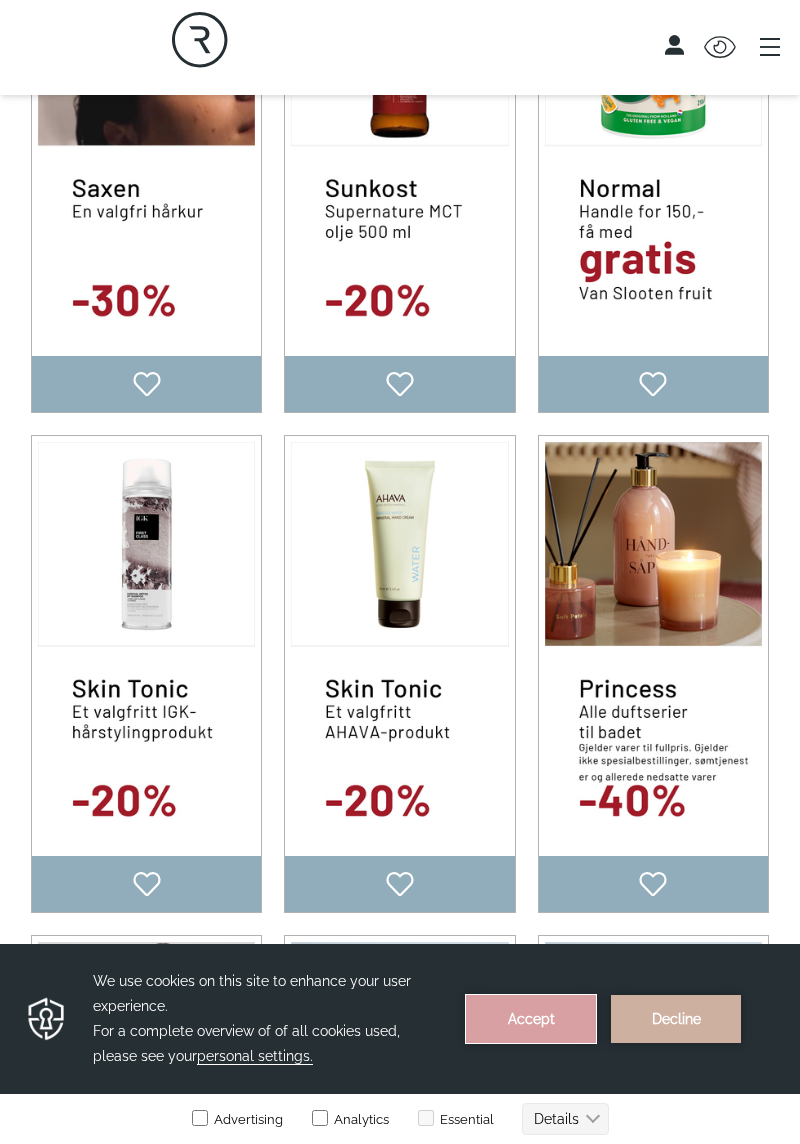 click on "Accept" at bounding box center (531, 1019) 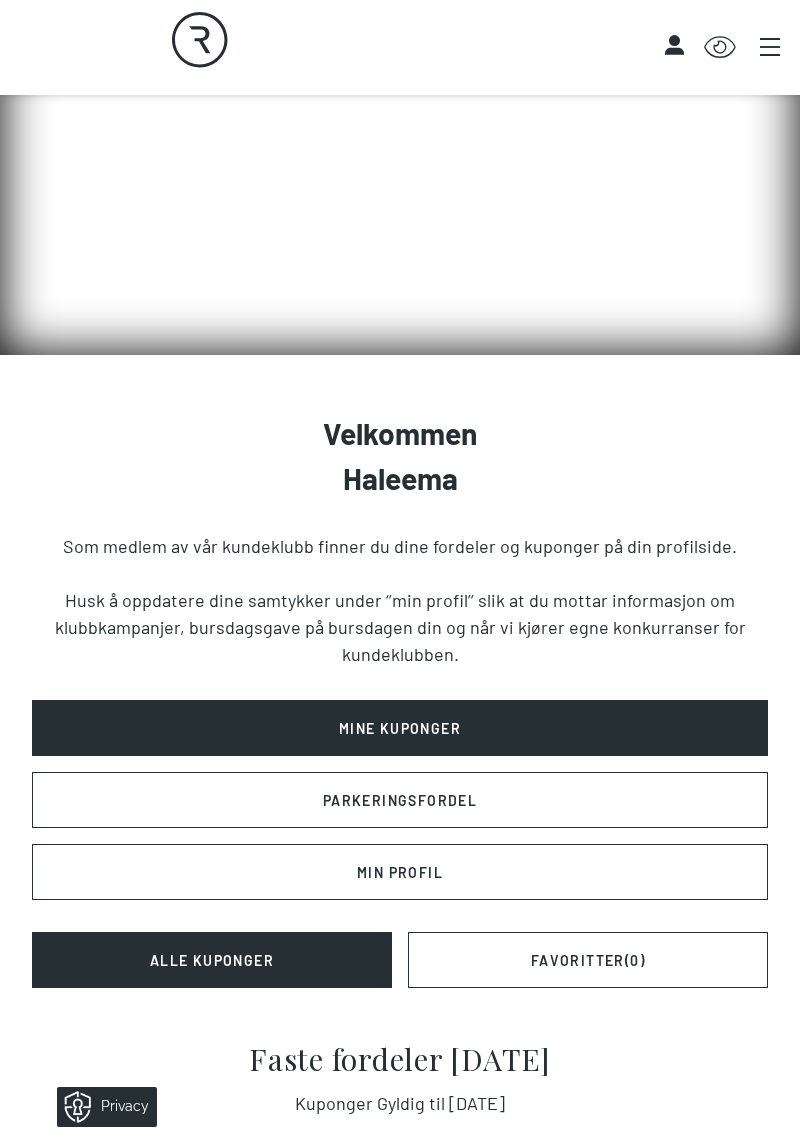 scroll, scrollTop: 182, scrollLeft: 0, axis: vertical 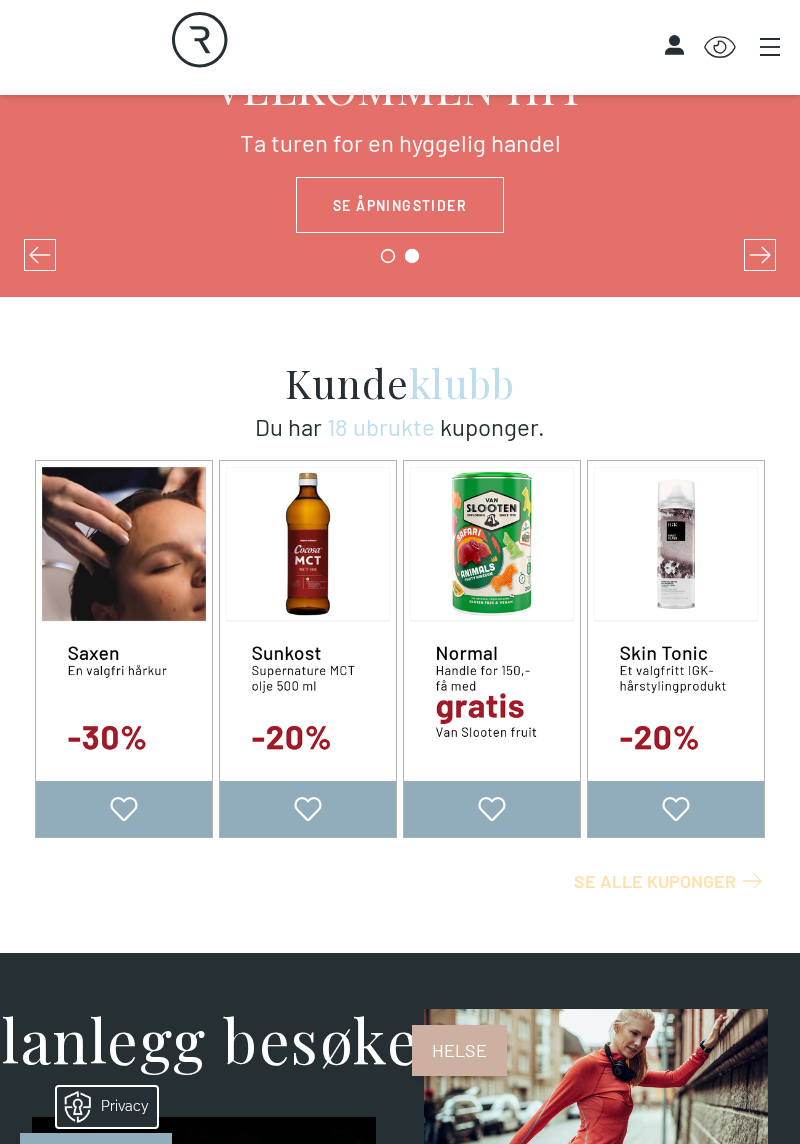 click on "Se alle kuponger" at bounding box center [655, 881] 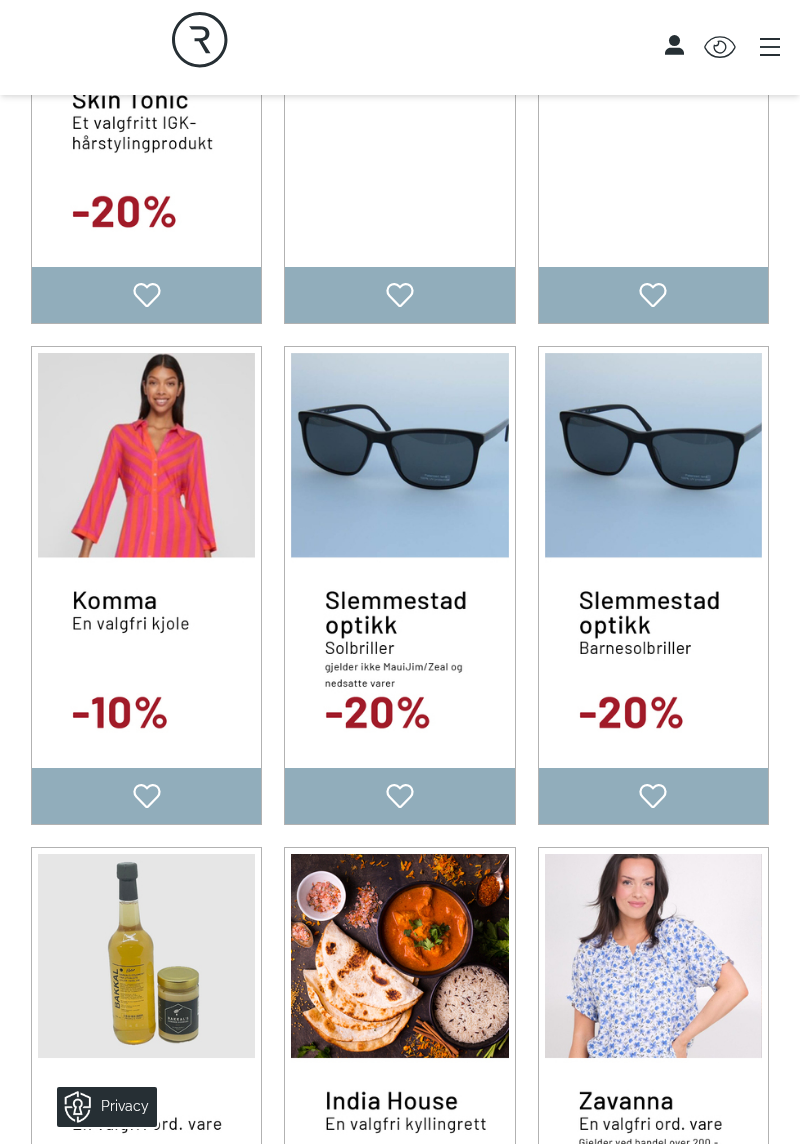 scroll, scrollTop: 2018, scrollLeft: 0, axis: vertical 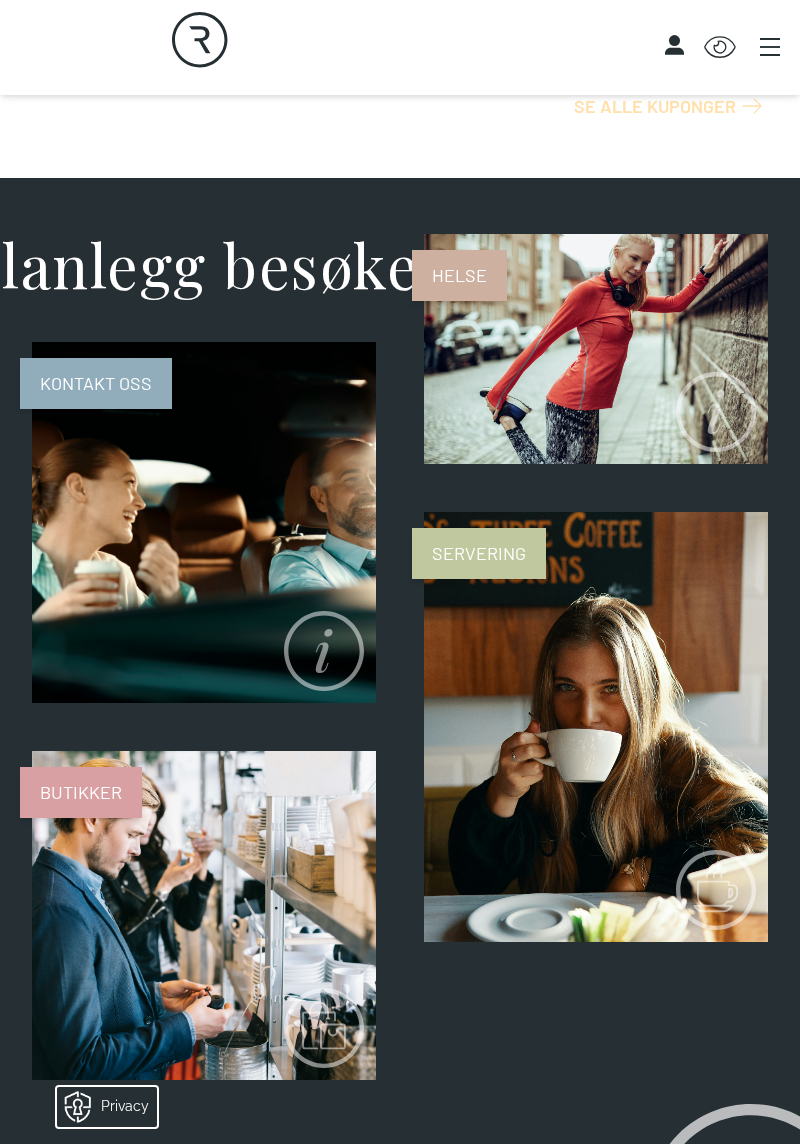 click on "Servering" at bounding box center (424, 942) 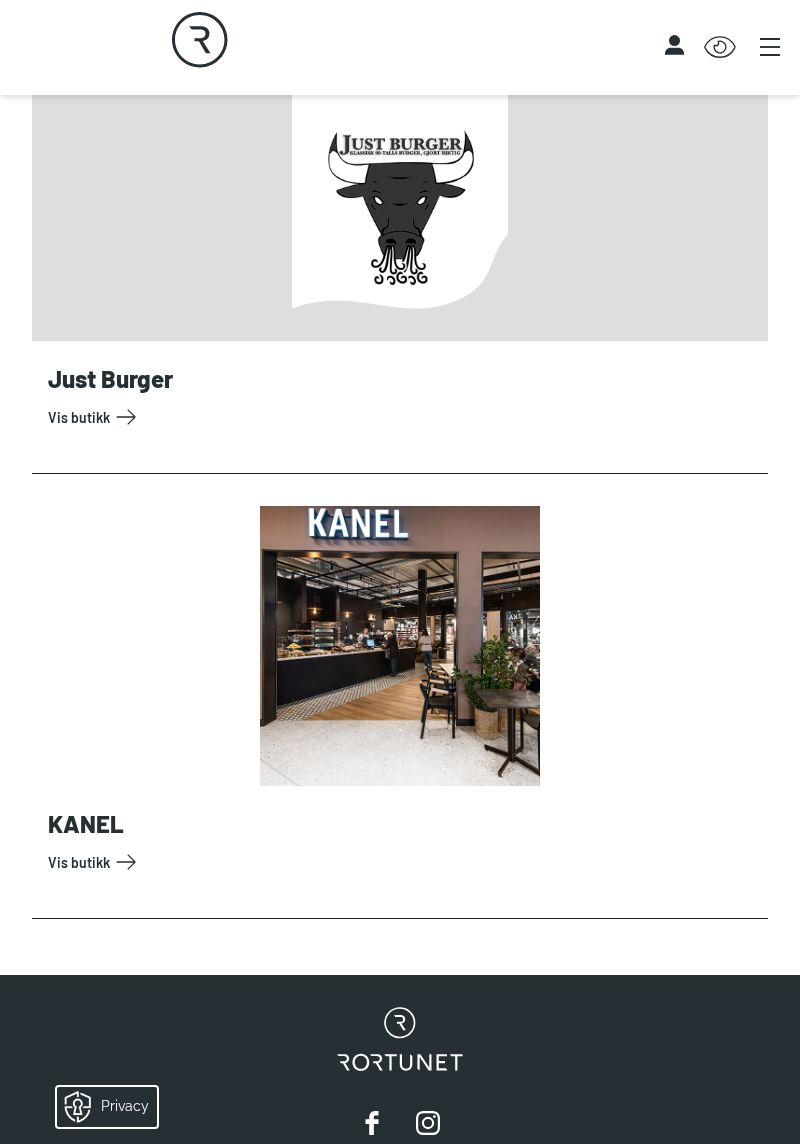 scroll, scrollTop: 1712, scrollLeft: 0, axis: vertical 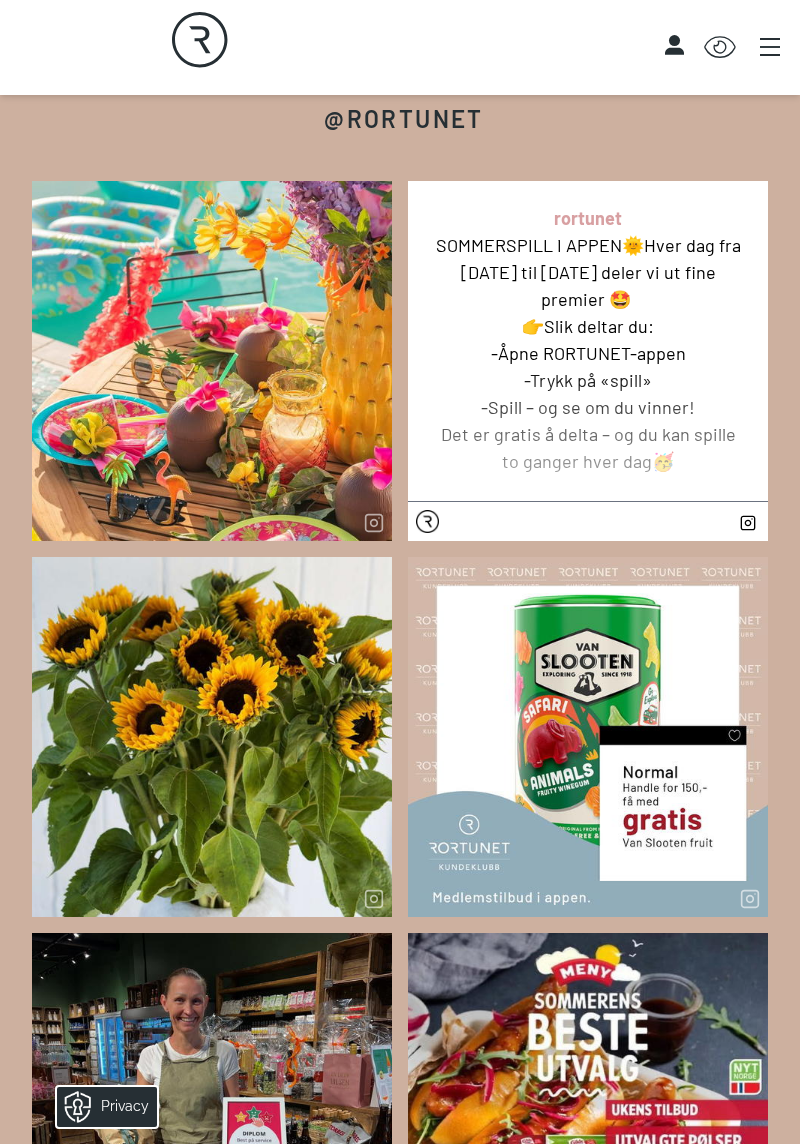 click at bounding box center [408, 181] 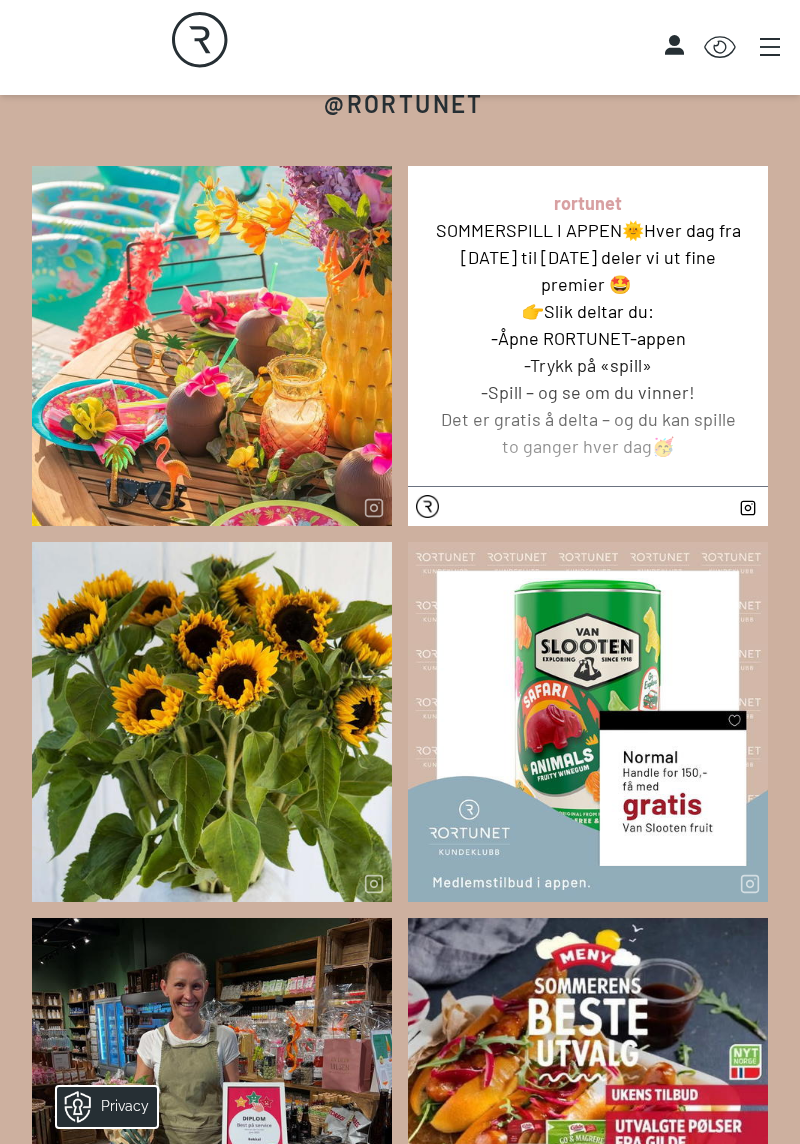 scroll, scrollTop: 2237, scrollLeft: 0, axis: vertical 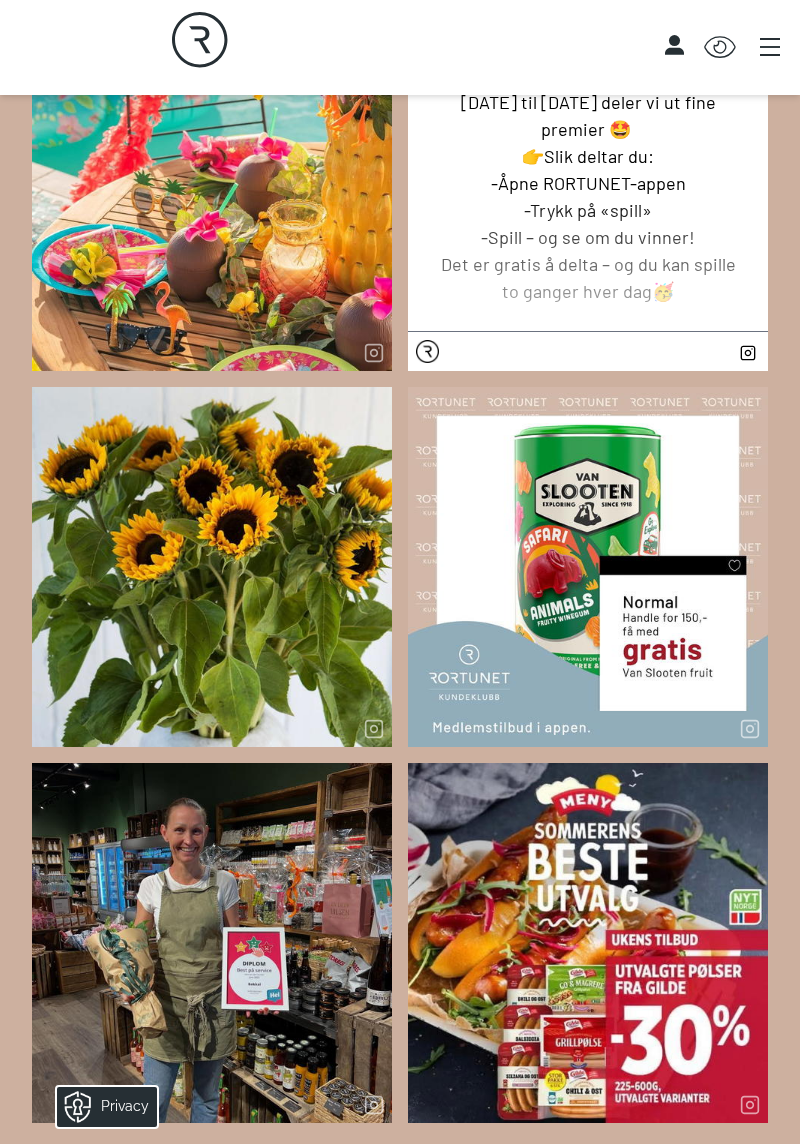 click at bounding box center (408, 11) 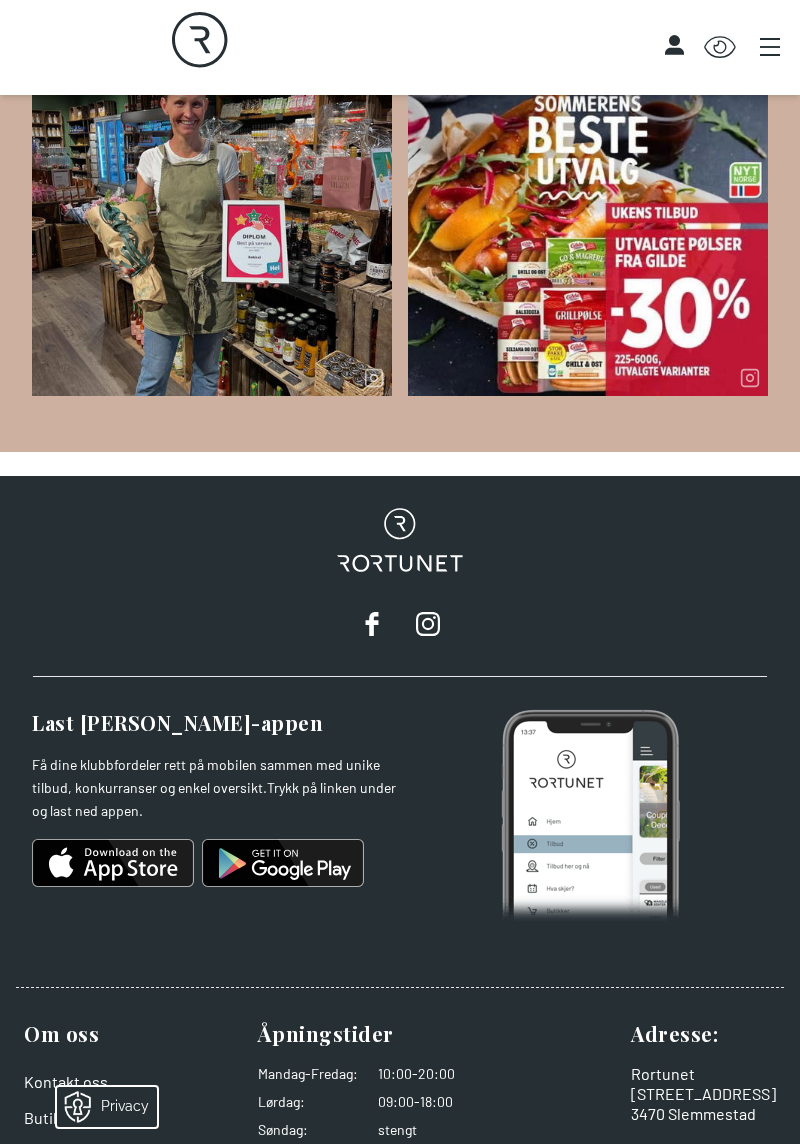 scroll, scrollTop: 3070, scrollLeft: 0, axis: vertical 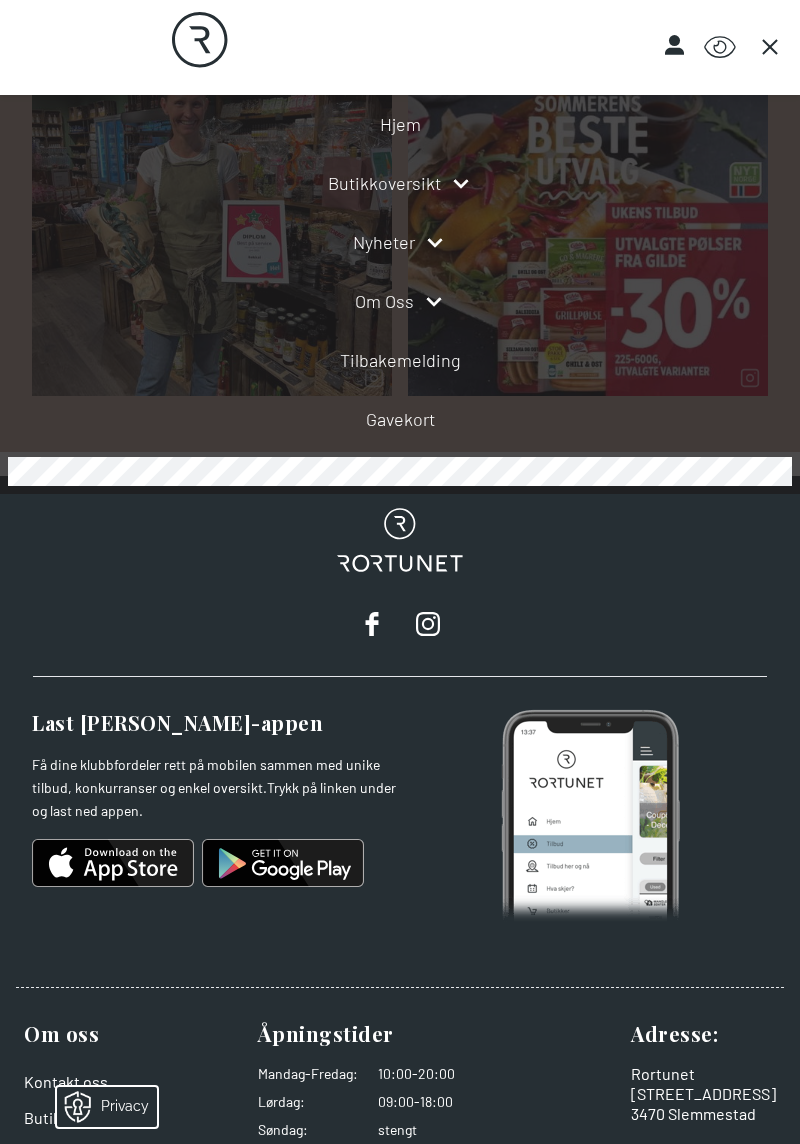click on "Rortunet" at bounding box center [399, 576] 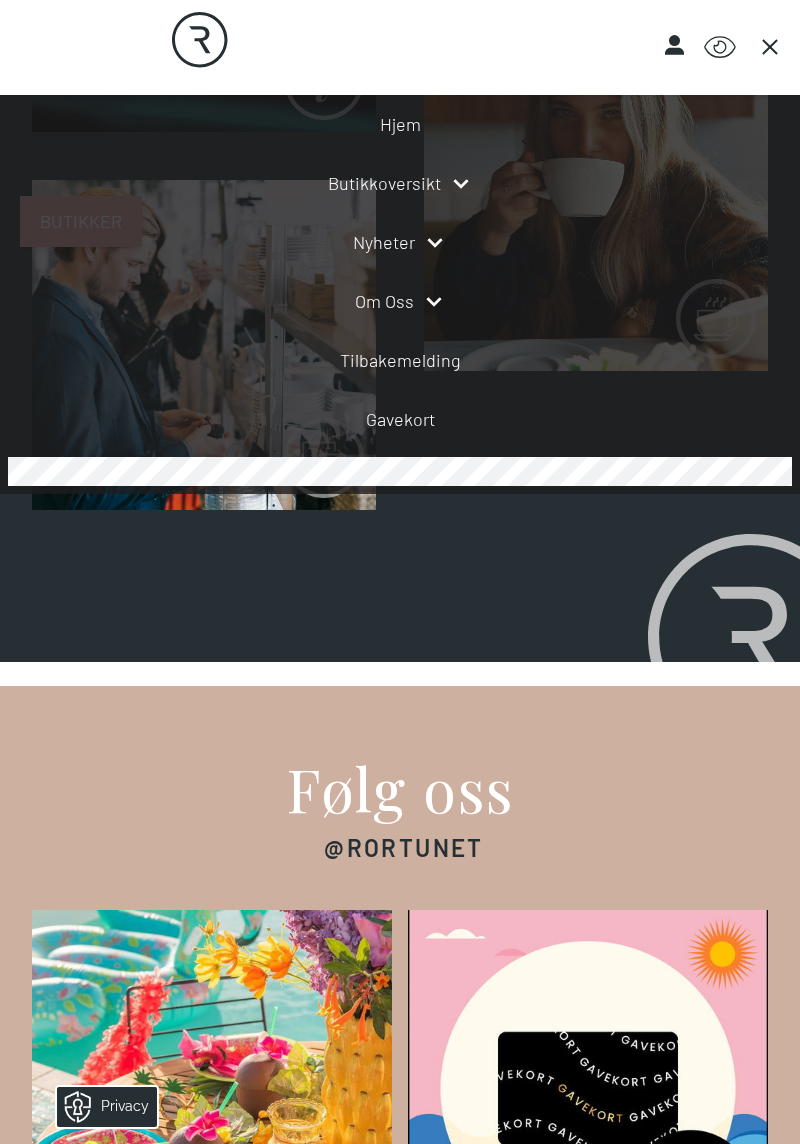 scroll, scrollTop: 943, scrollLeft: 0, axis: vertical 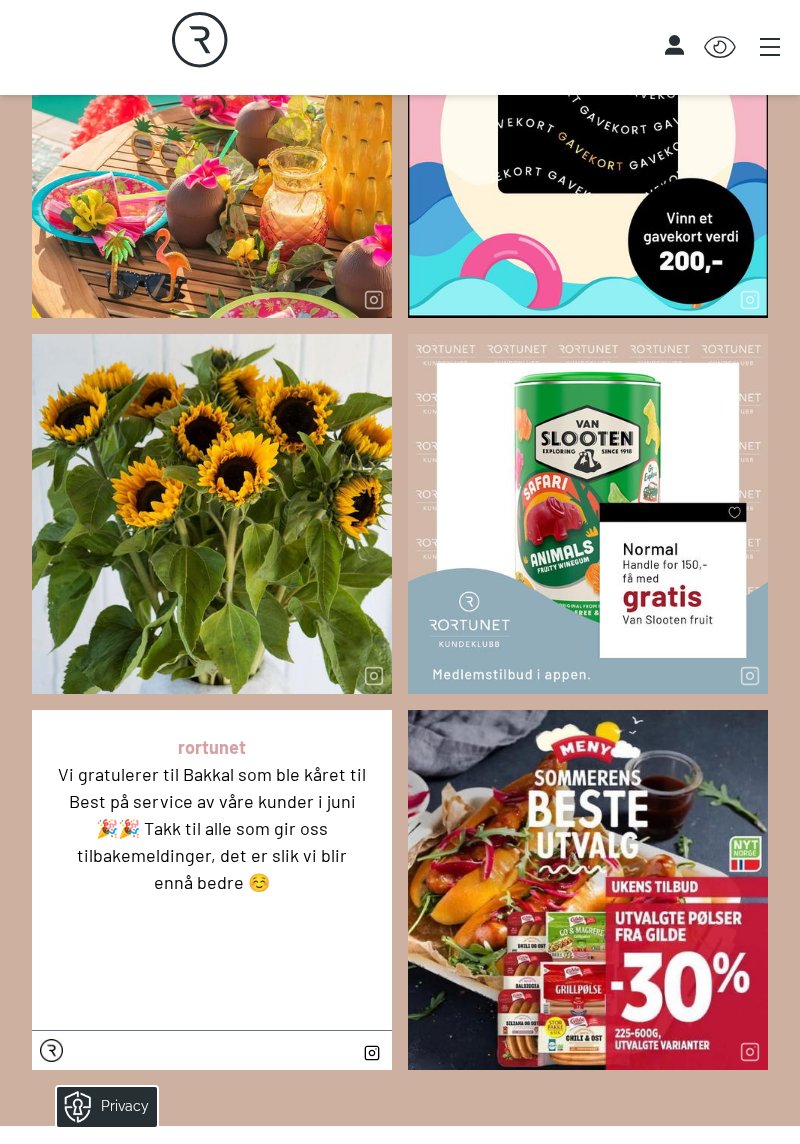 click at bounding box center (32, 710) 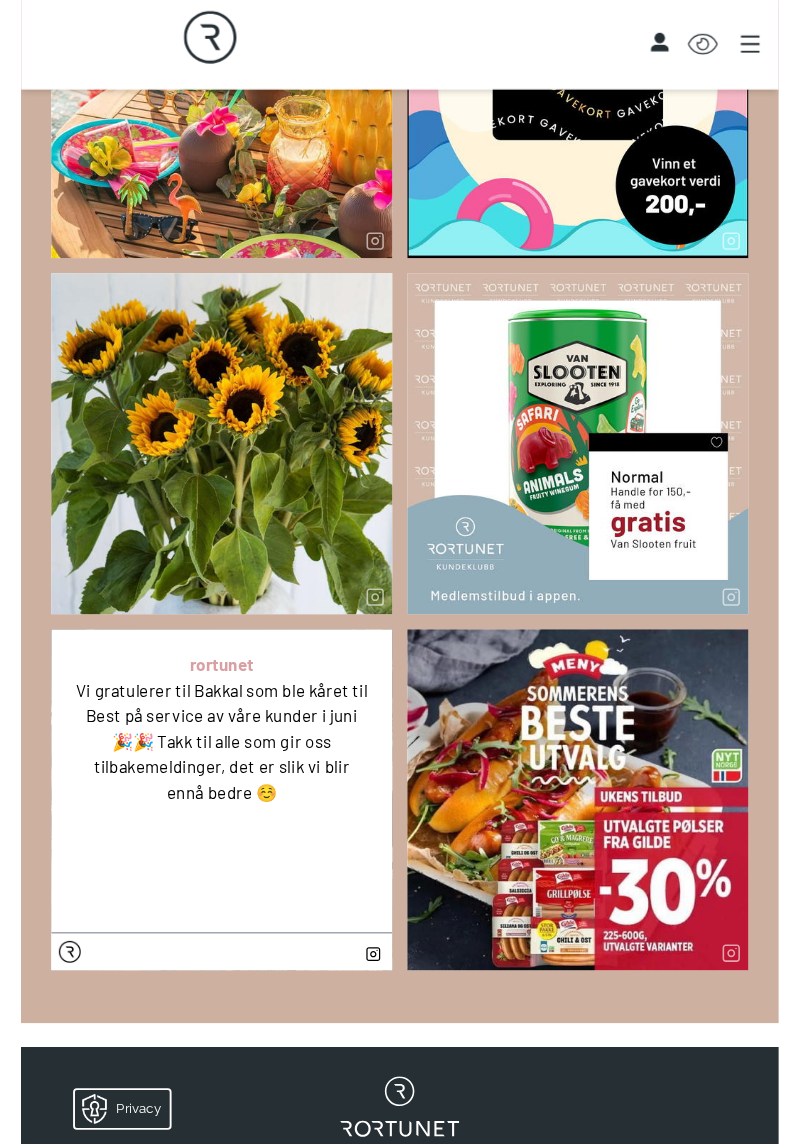 scroll, scrollTop: 2764, scrollLeft: 0, axis: vertical 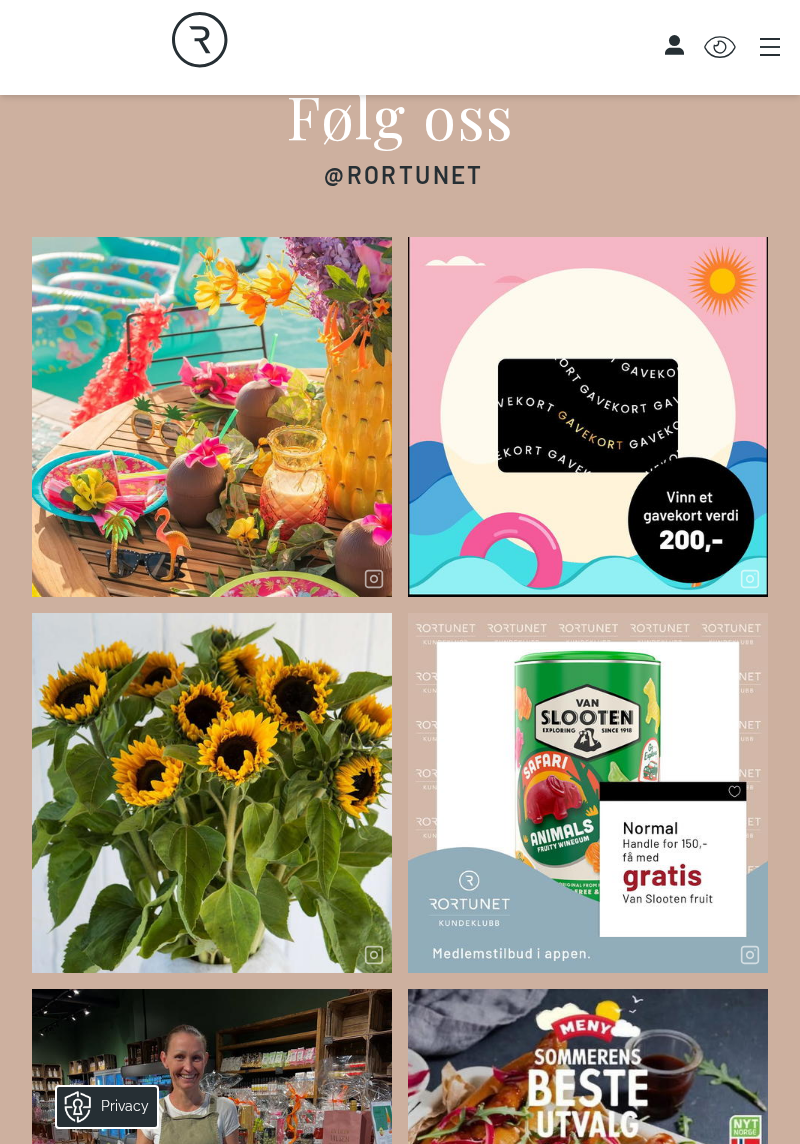click on "Åpningstider -  lørdag 12. juli : 10:00 - 20:00" at bounding box center [400, -2399] 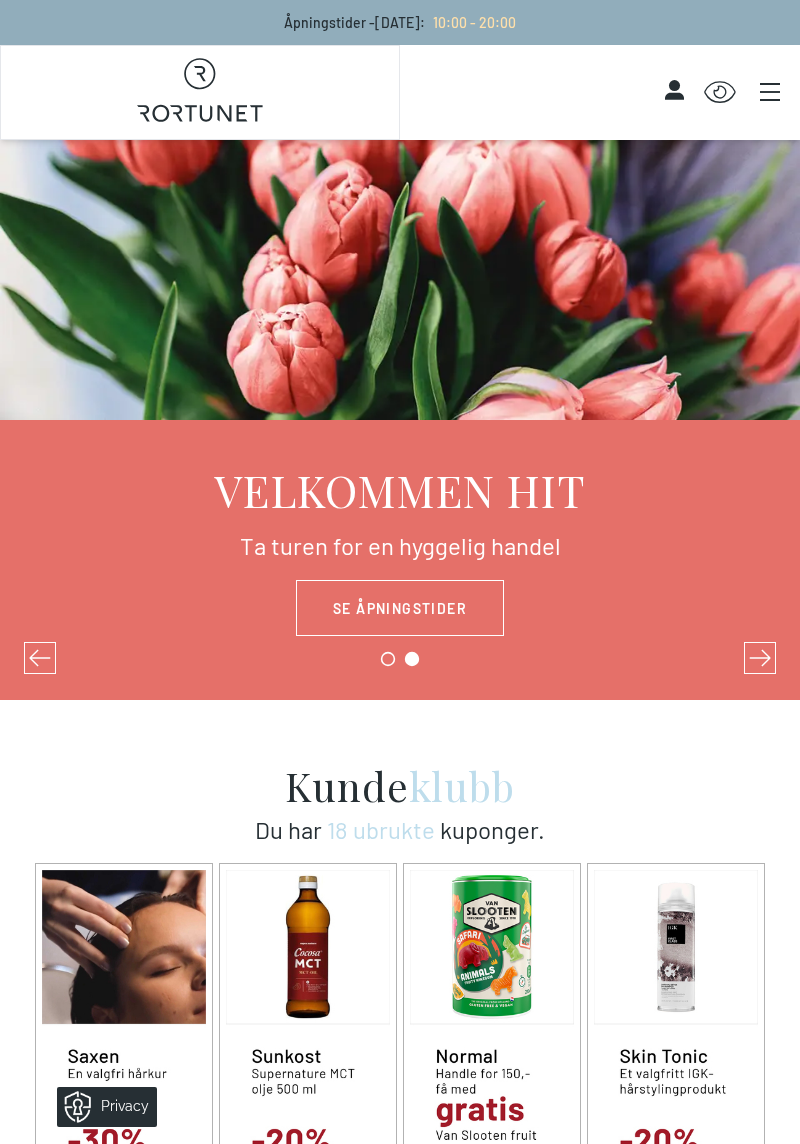 click on "Click for Accessibility Features" at bounding box center (600, 93) 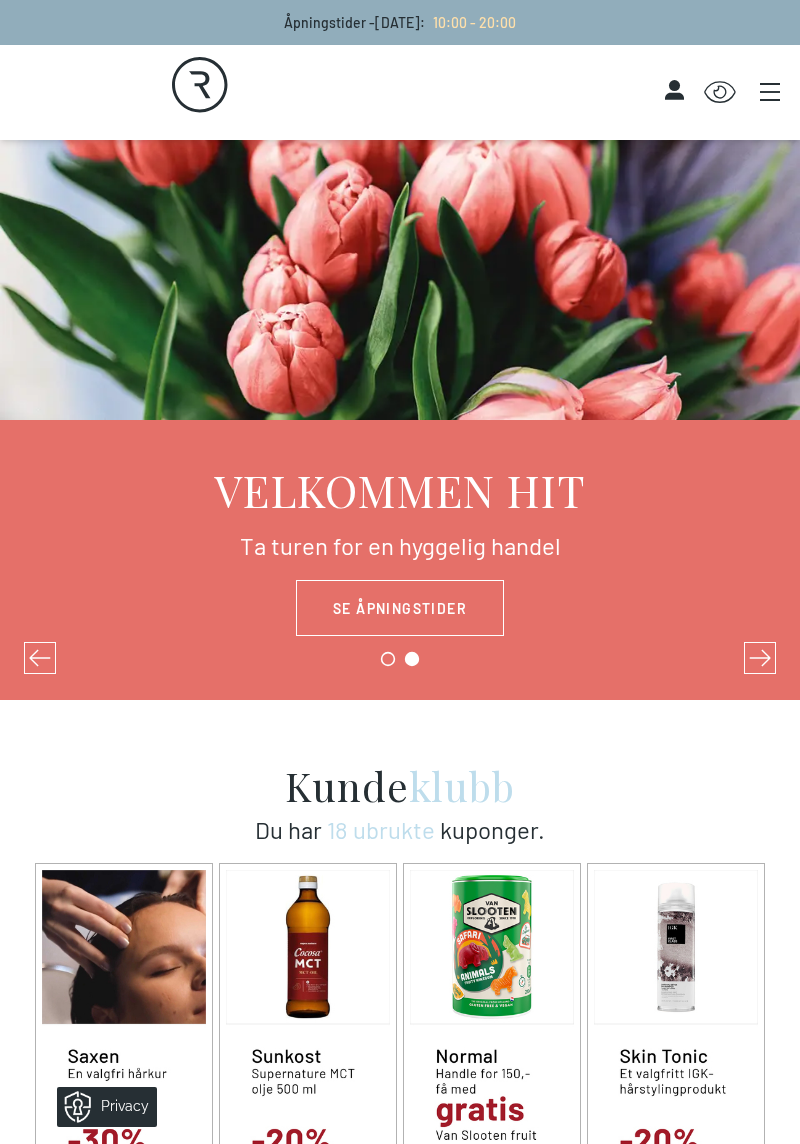 scroll, scrollTop: 104, scrollLeft: 0, axis: vertical 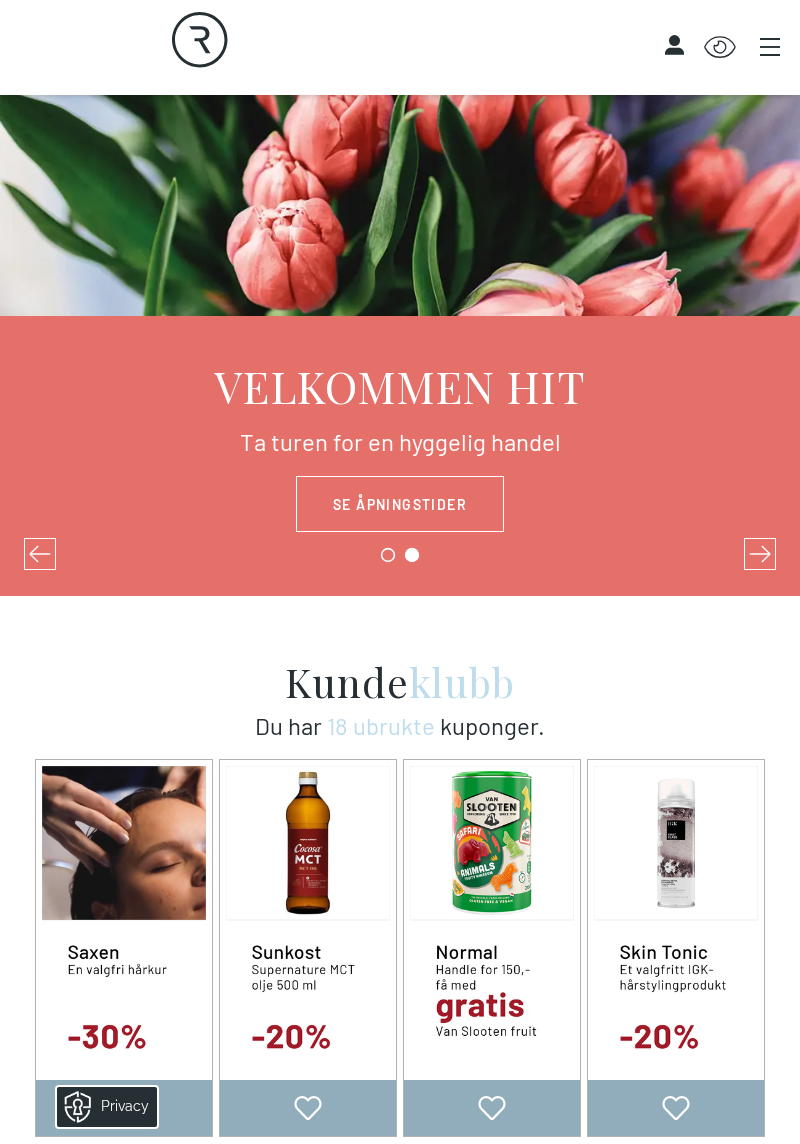 click on "Click for Accessibility Features" at bounding box center (600, 48) 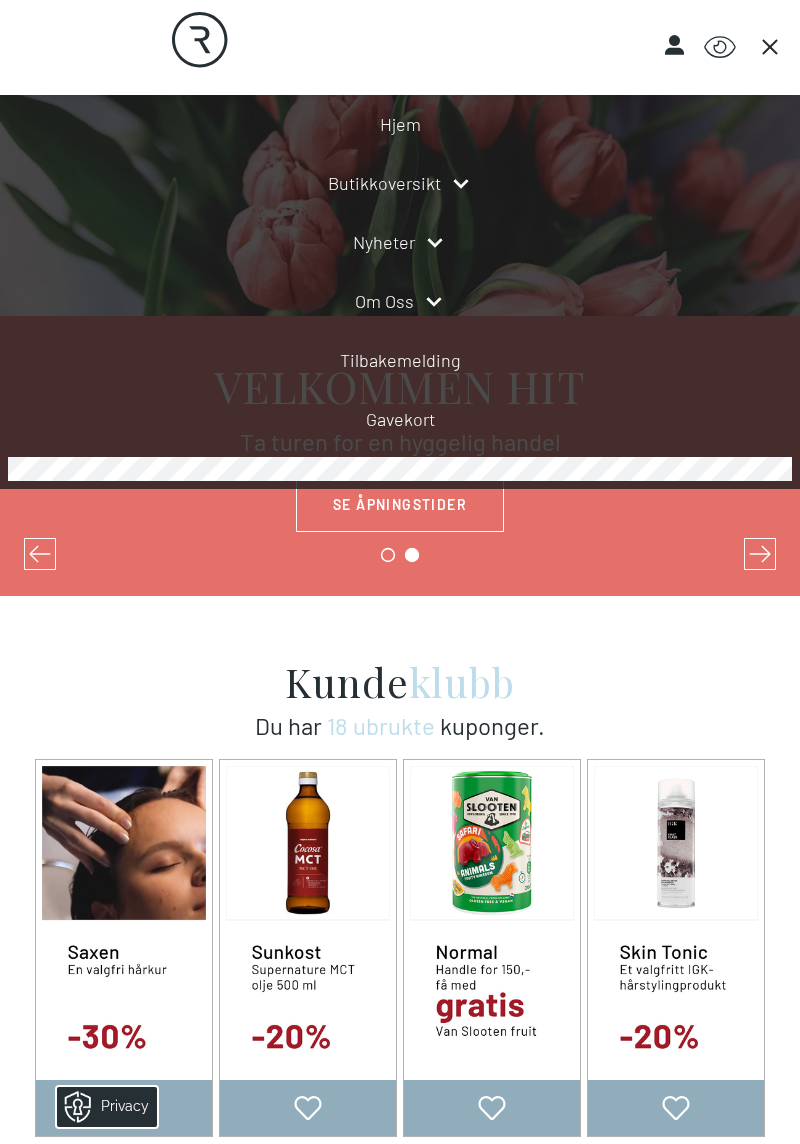 click on "Nyheter" at bounding box center [400, 242] 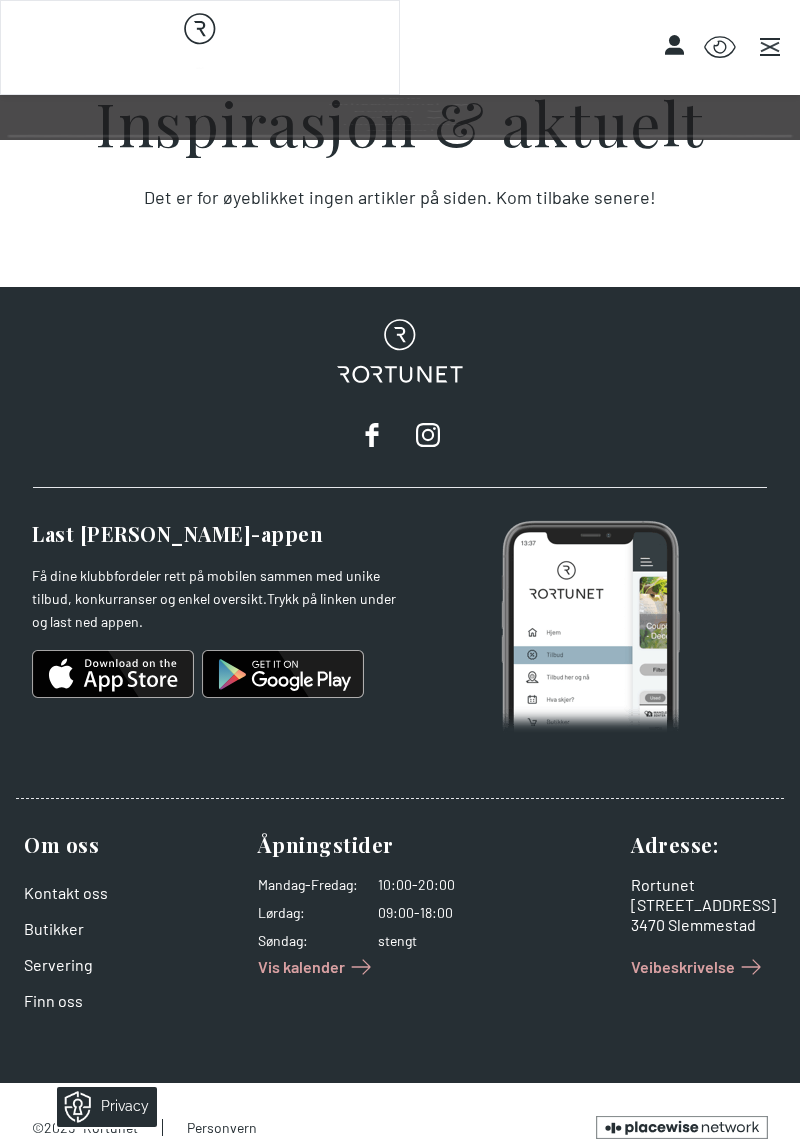 scroll, scrollTop: 0, scrollLeft: 0, axis: both 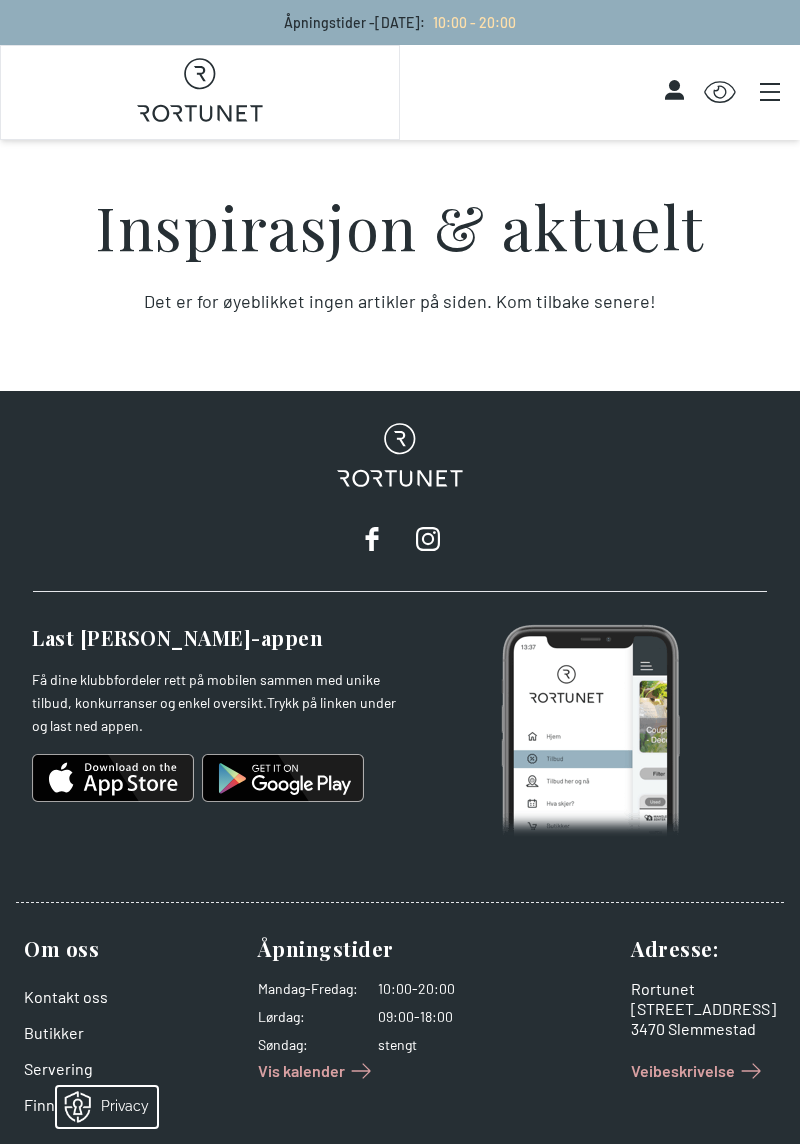 click 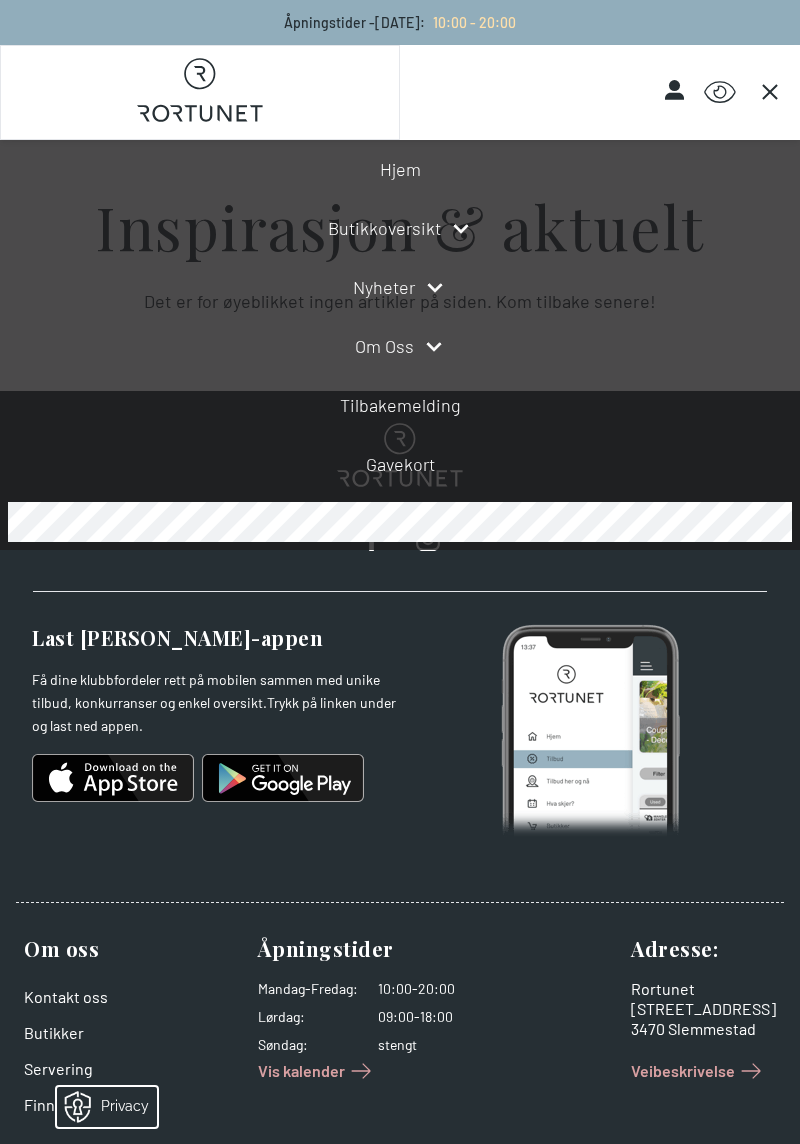 click on "Hjem" at bounding box center [400, 169] 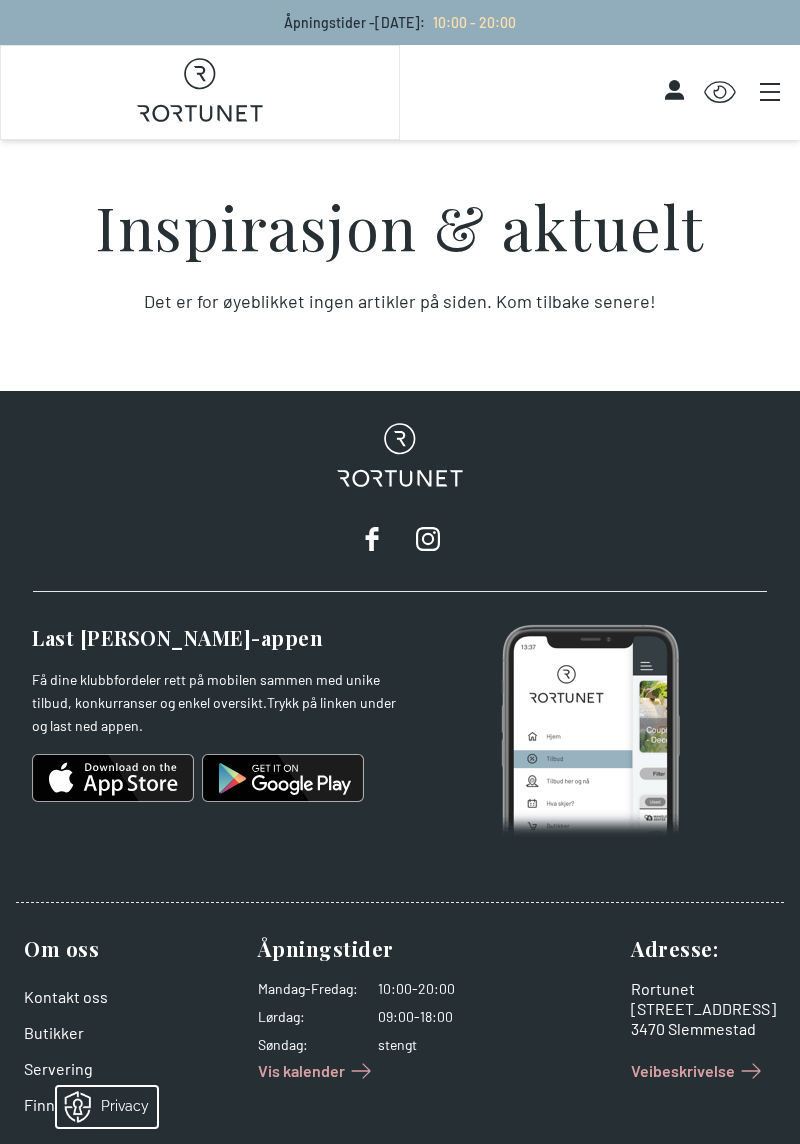 click 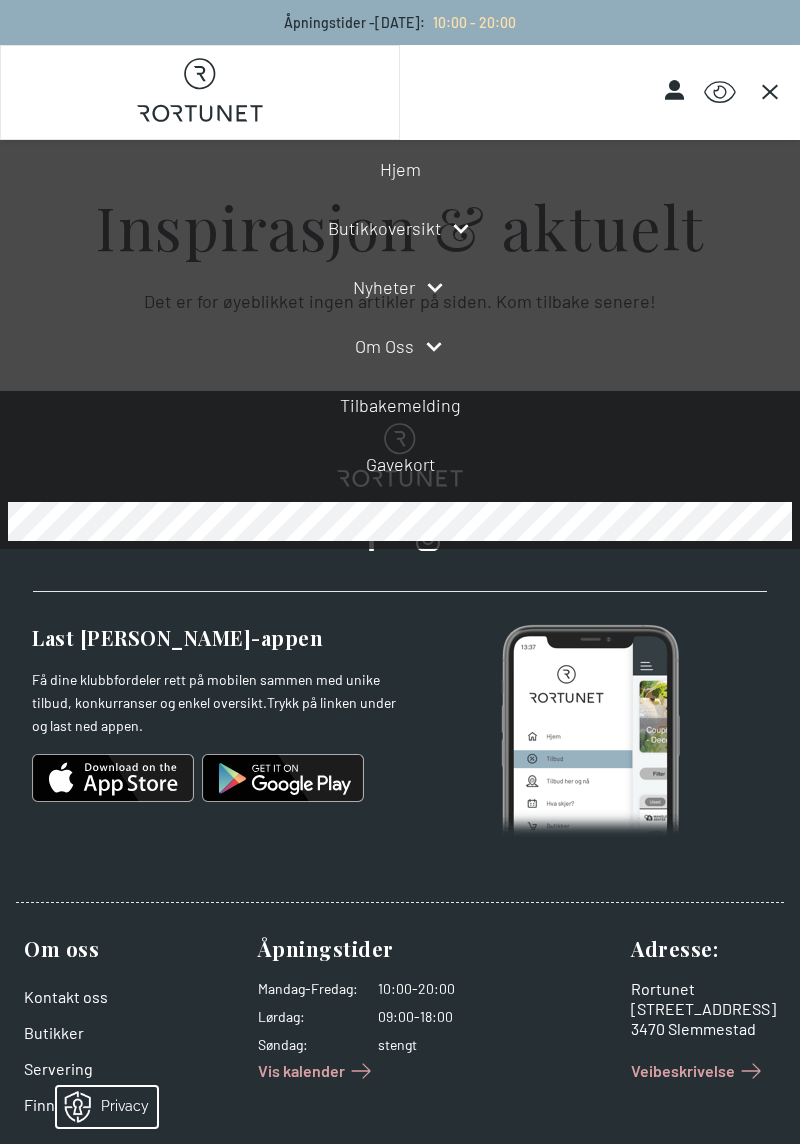 click on "Om oss" at bounding box center (400, 346) 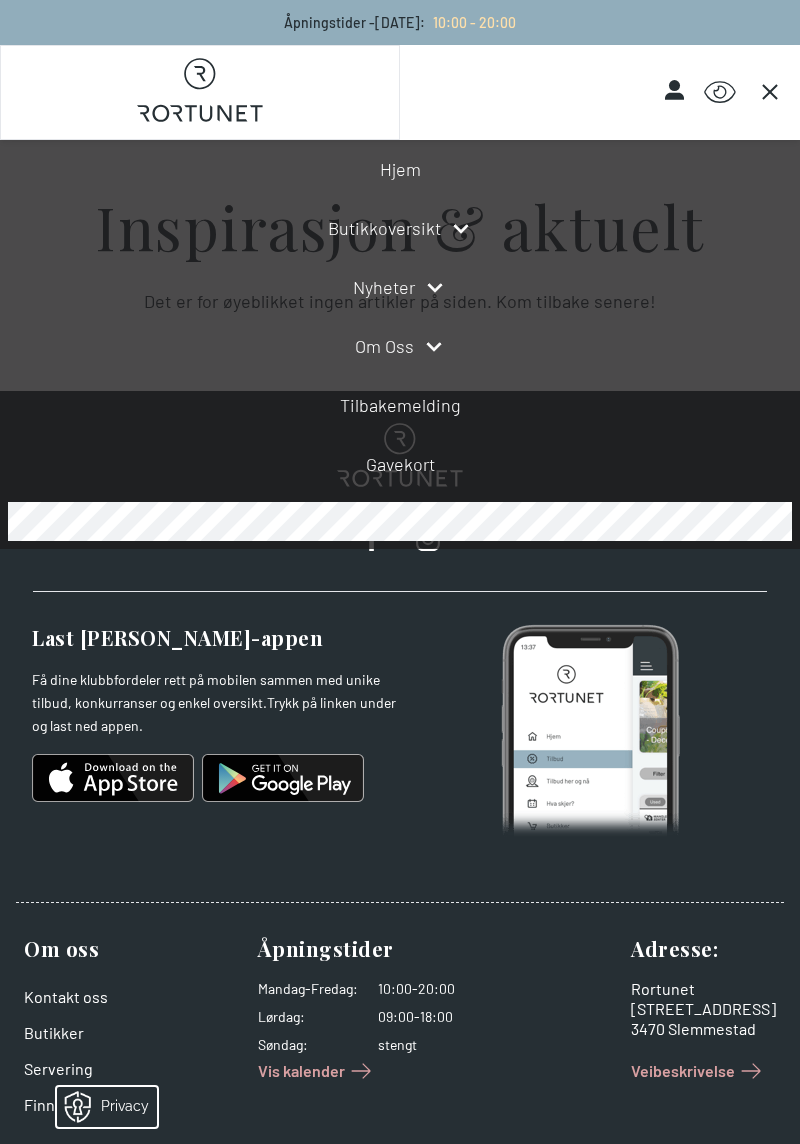 click 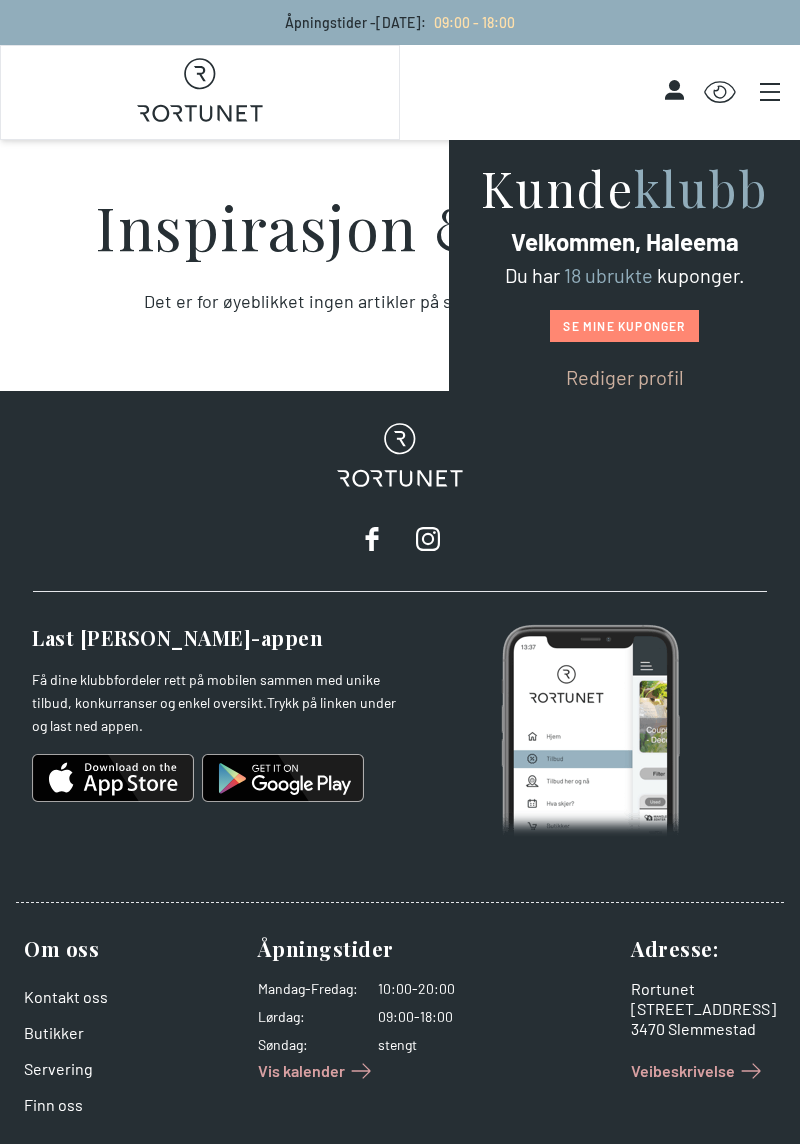 scroll, scrollTop: 0, scrollLeft: 0, axis: both 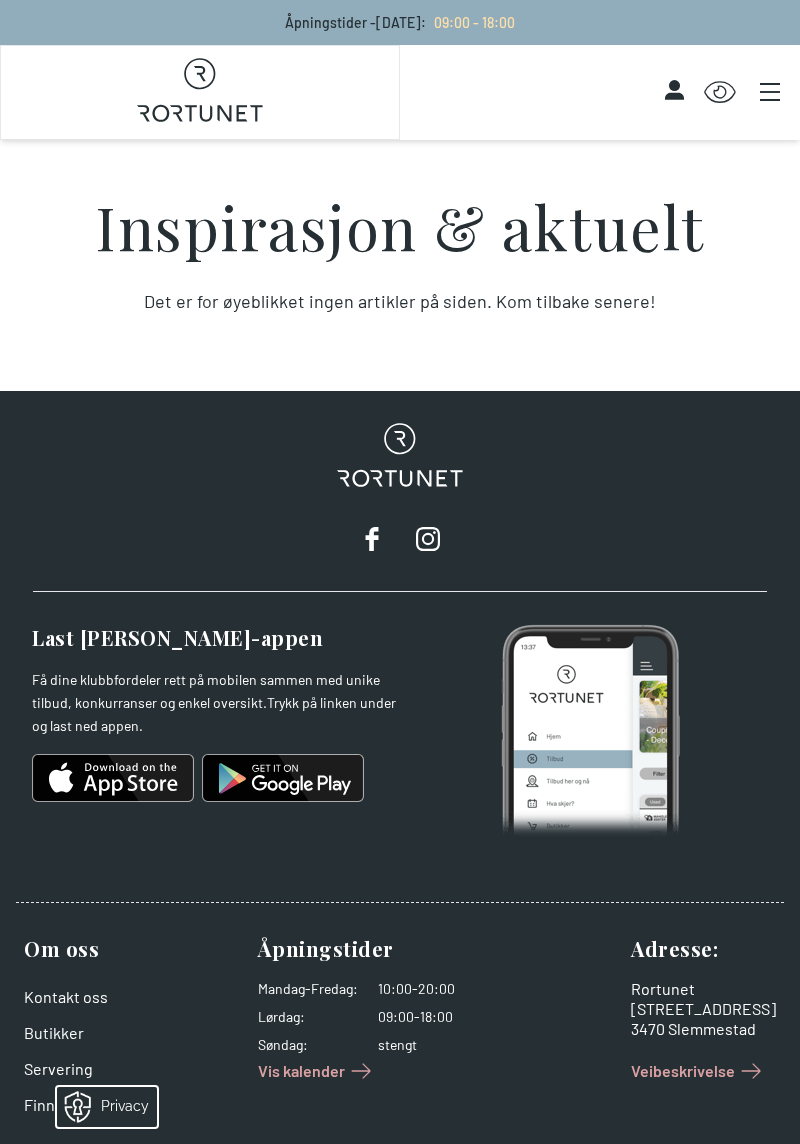 click on "Rortunet" 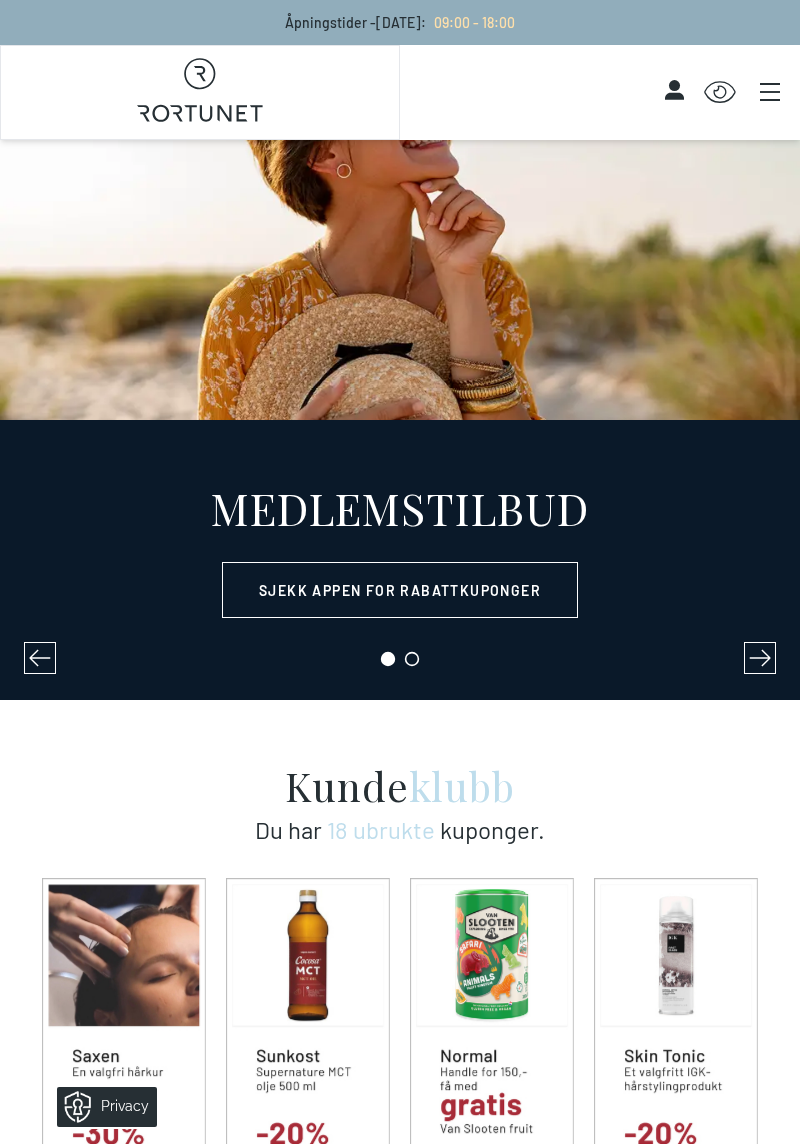 click on "Åpningstider -  [DATE] : 09:00 - 18:00" at bounding box center [400, 22] 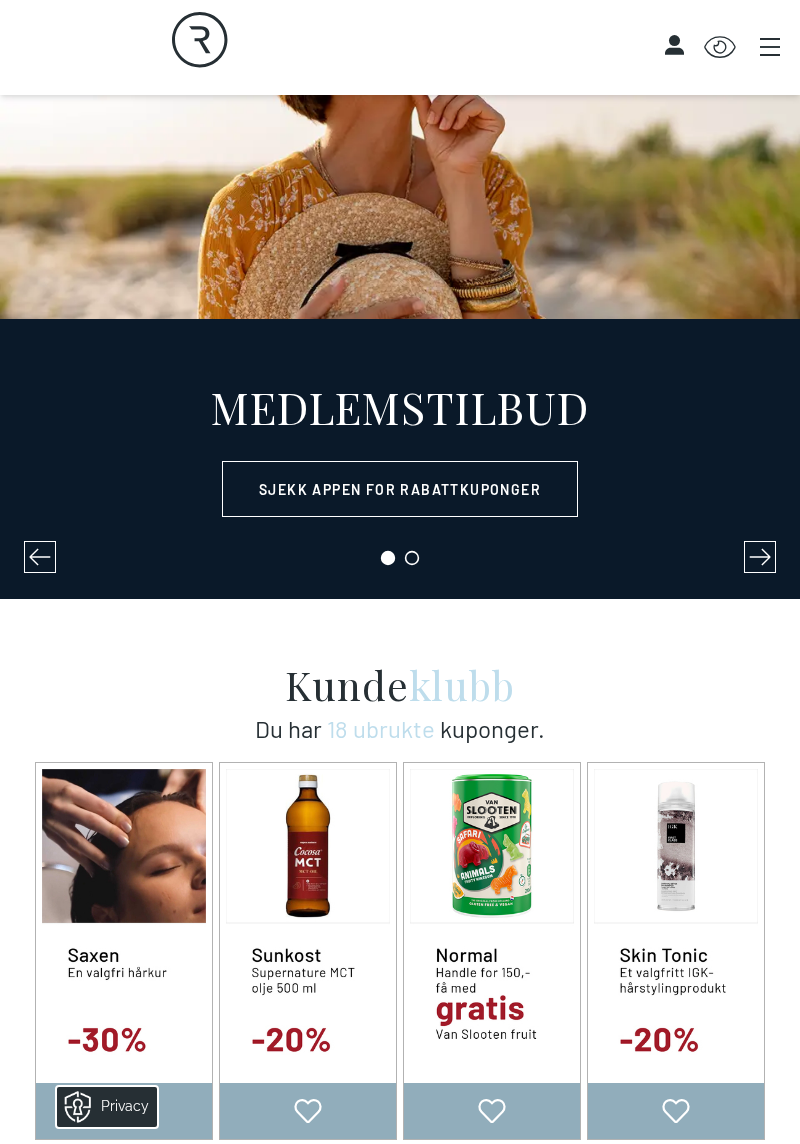 scroll, scrollTop: 0, scrollLeft: 0, axis: both 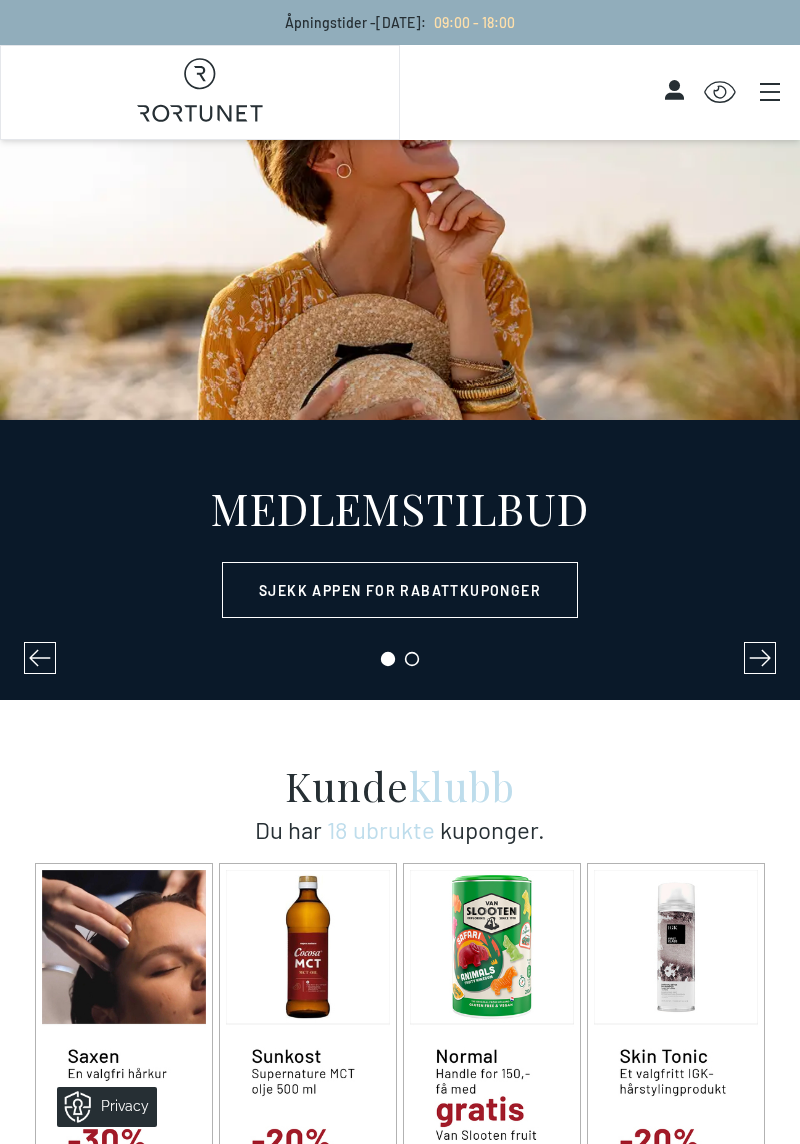 click on "Rortunet" at bounding box center (200, 92) 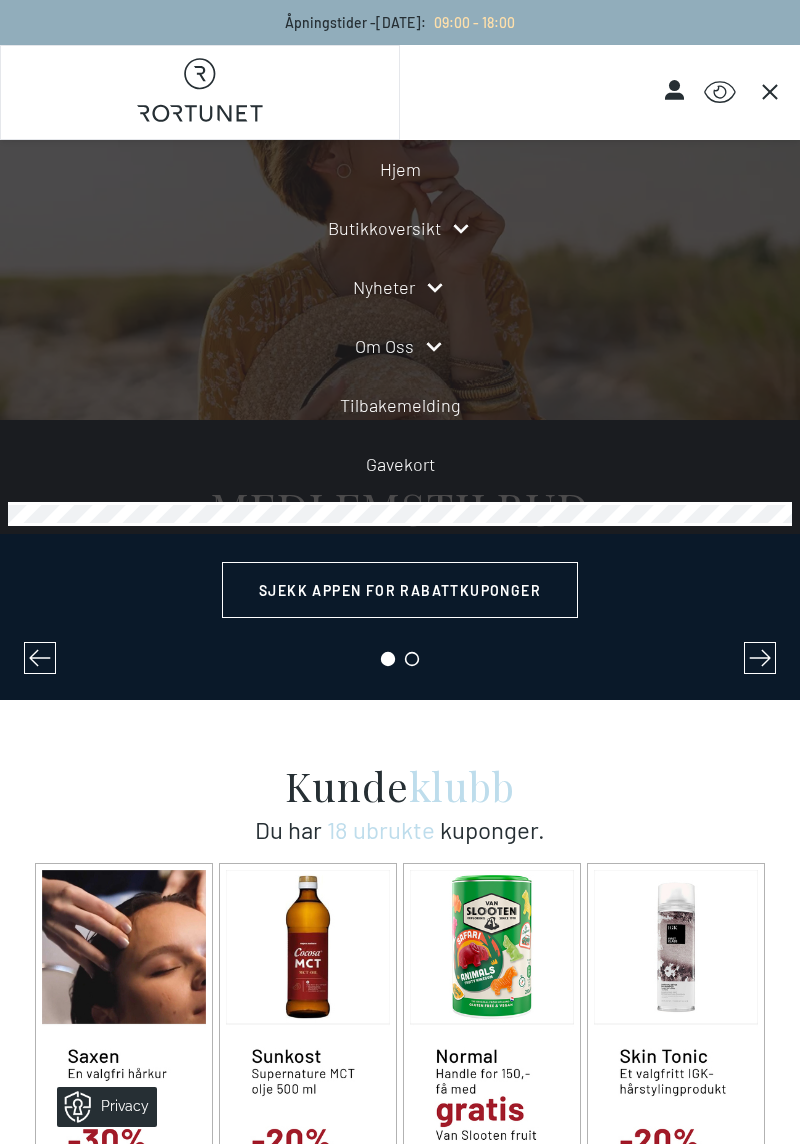 click on "Butikkoversikt" at bounding box center [384, 228] 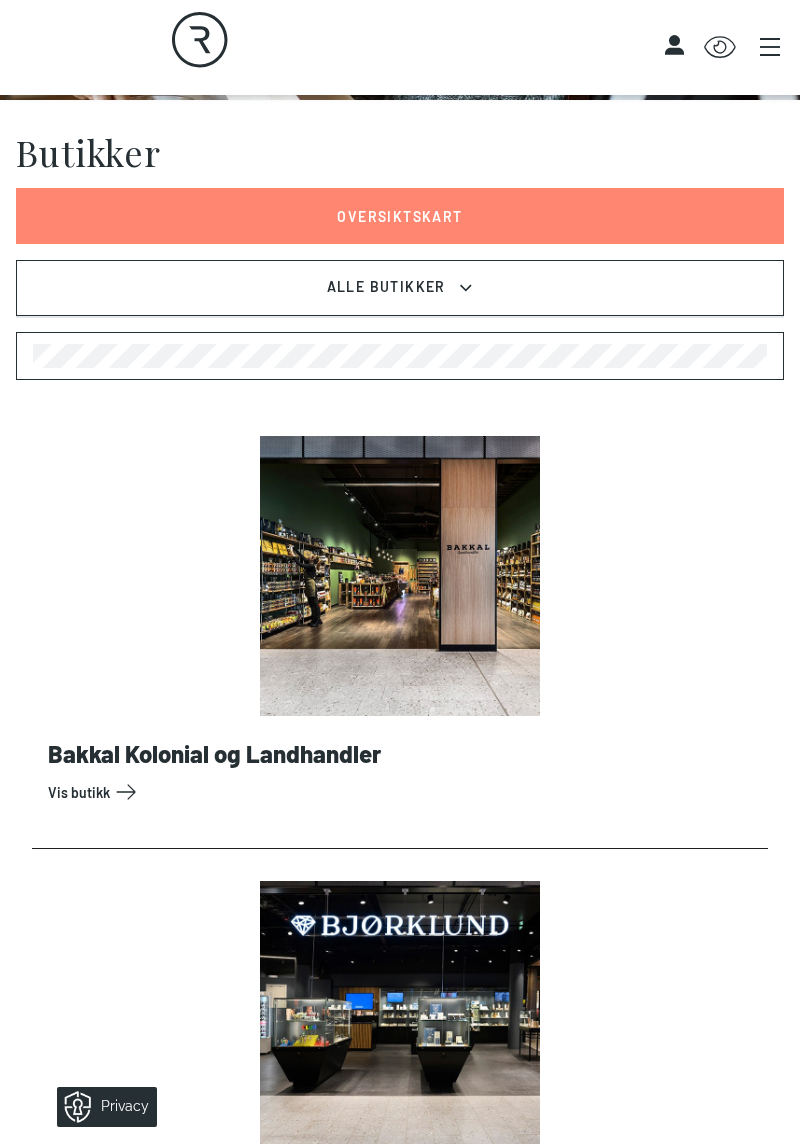 scroll, scrollTop: 453, scrollLeft: 0, axis: vertical 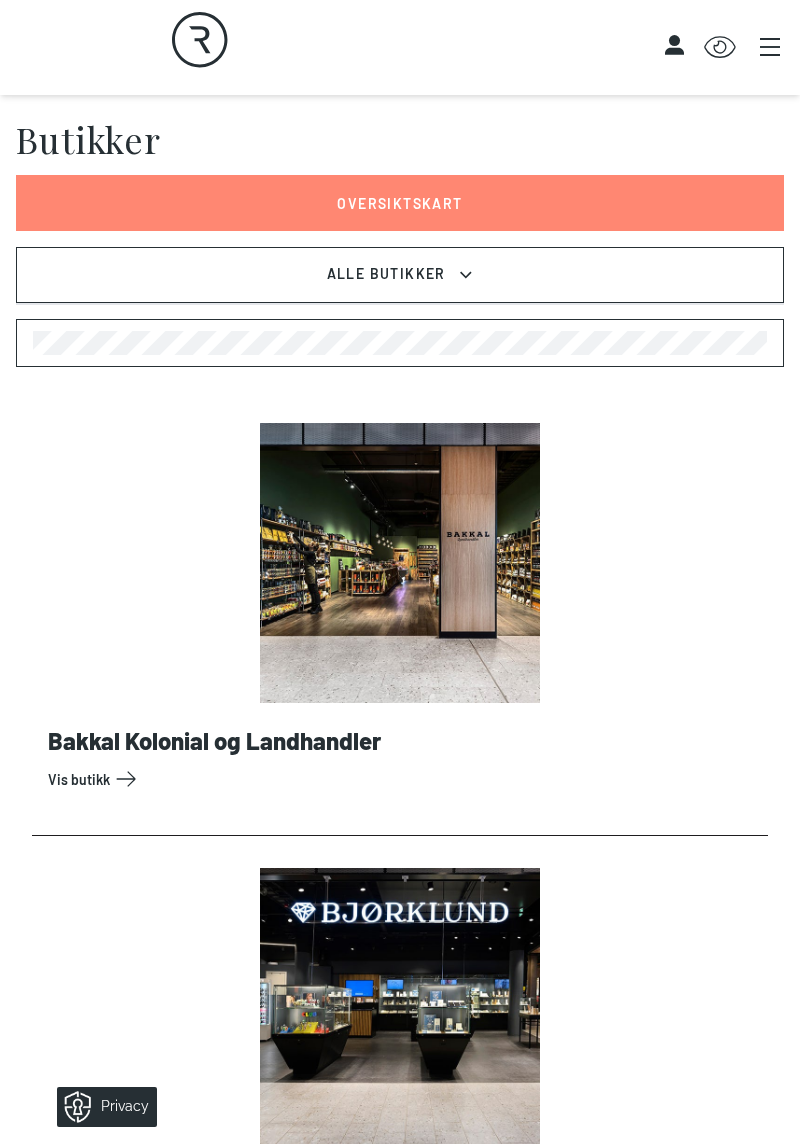 click 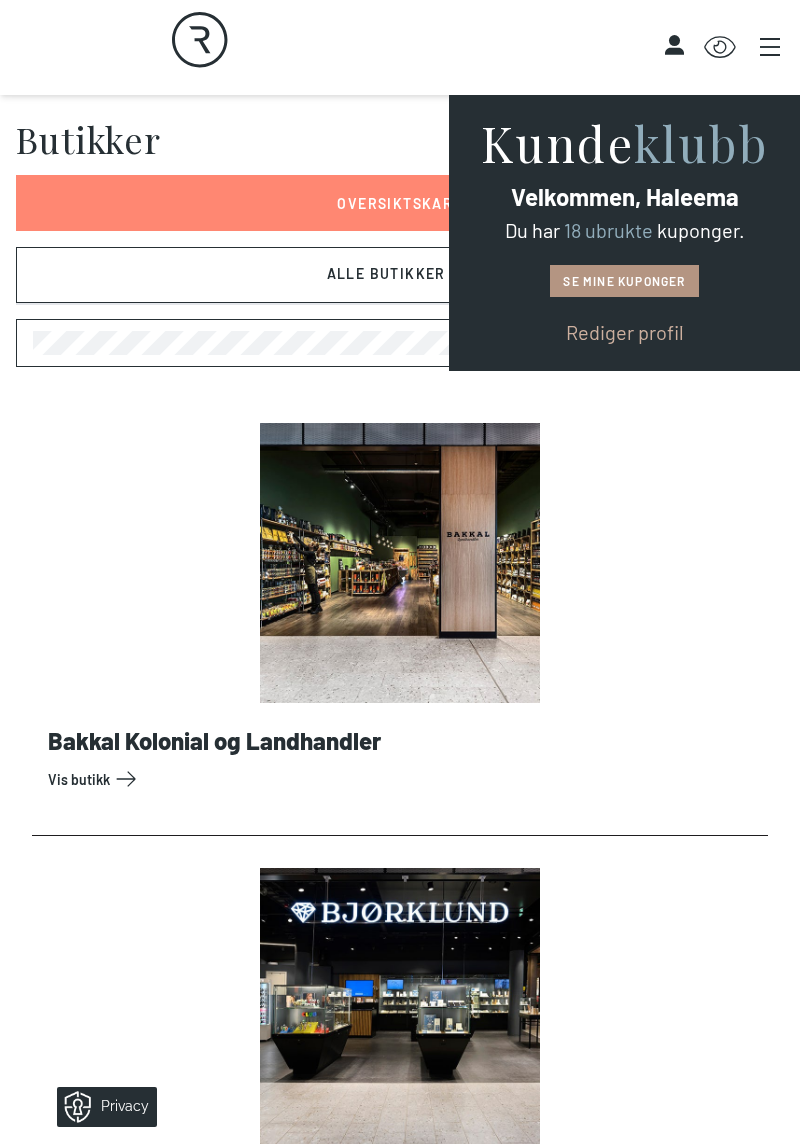 click on "Se mine kuponger" at bounding box center (624, 281) 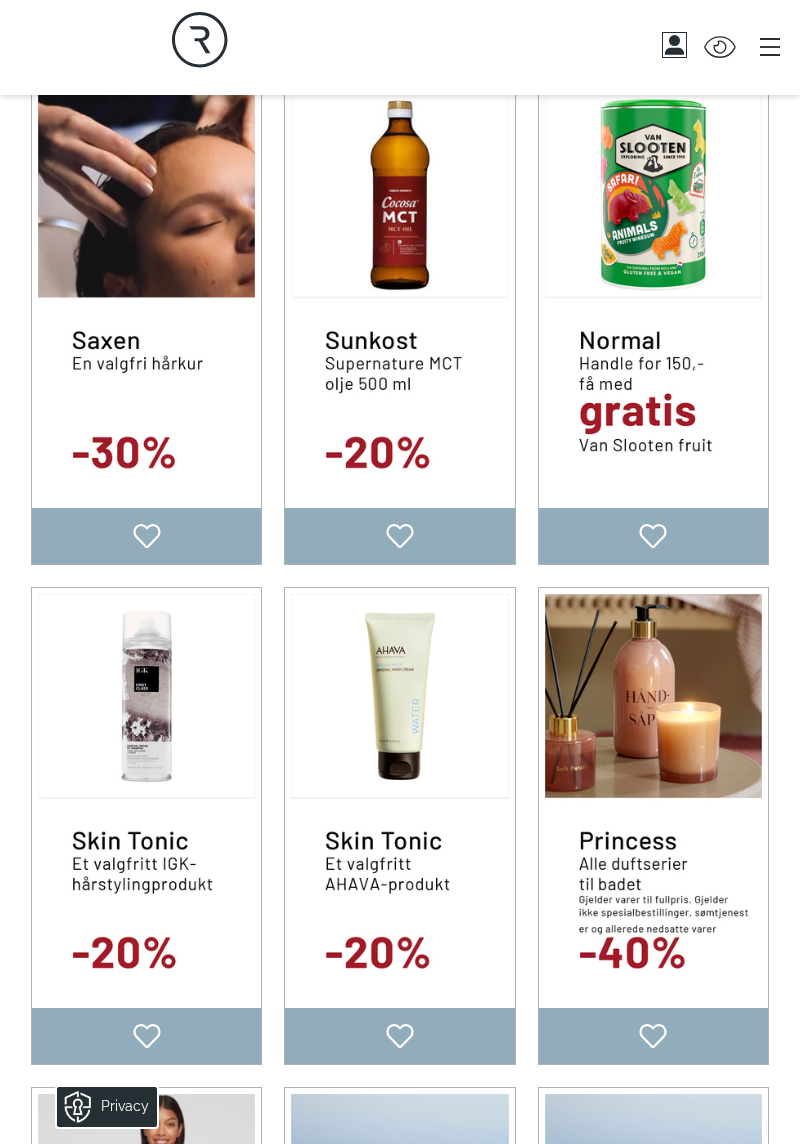 scroll, scrollTop: 1283, scrollLeft: 0, axis: vertical 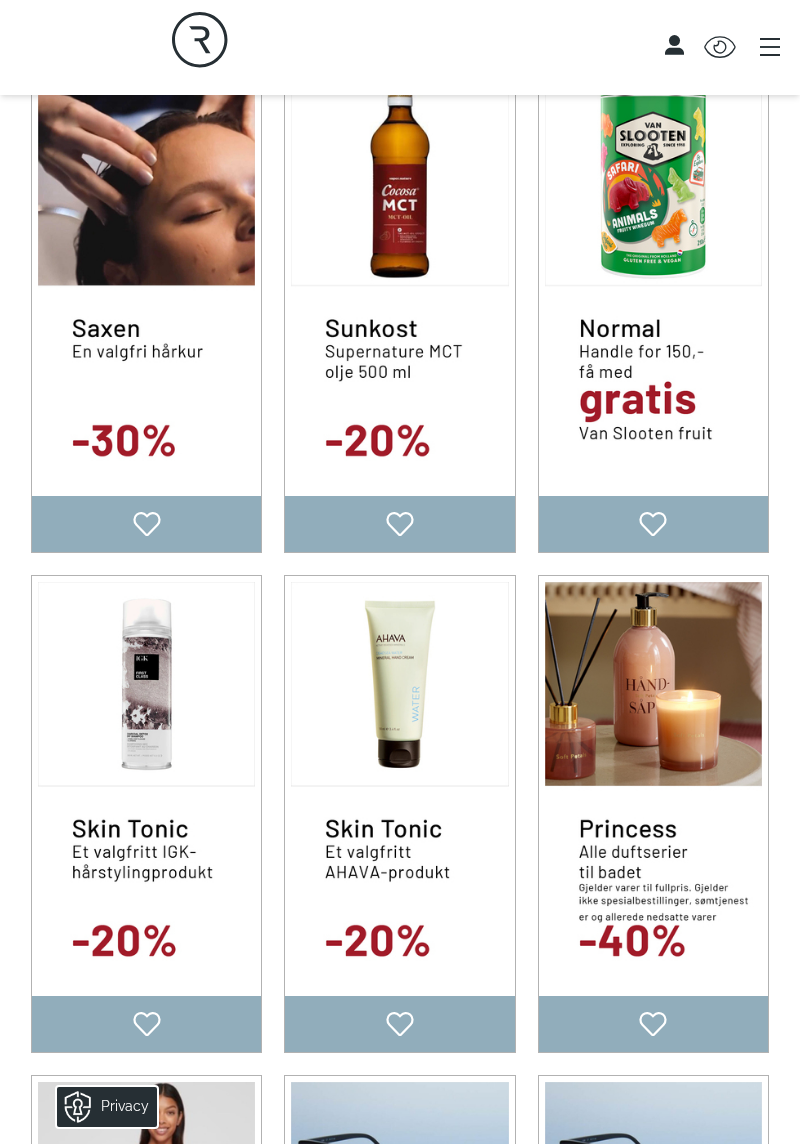 click on "Select offer  Gratis Van slooten fruit  for use" at bounding box center [653, 313] 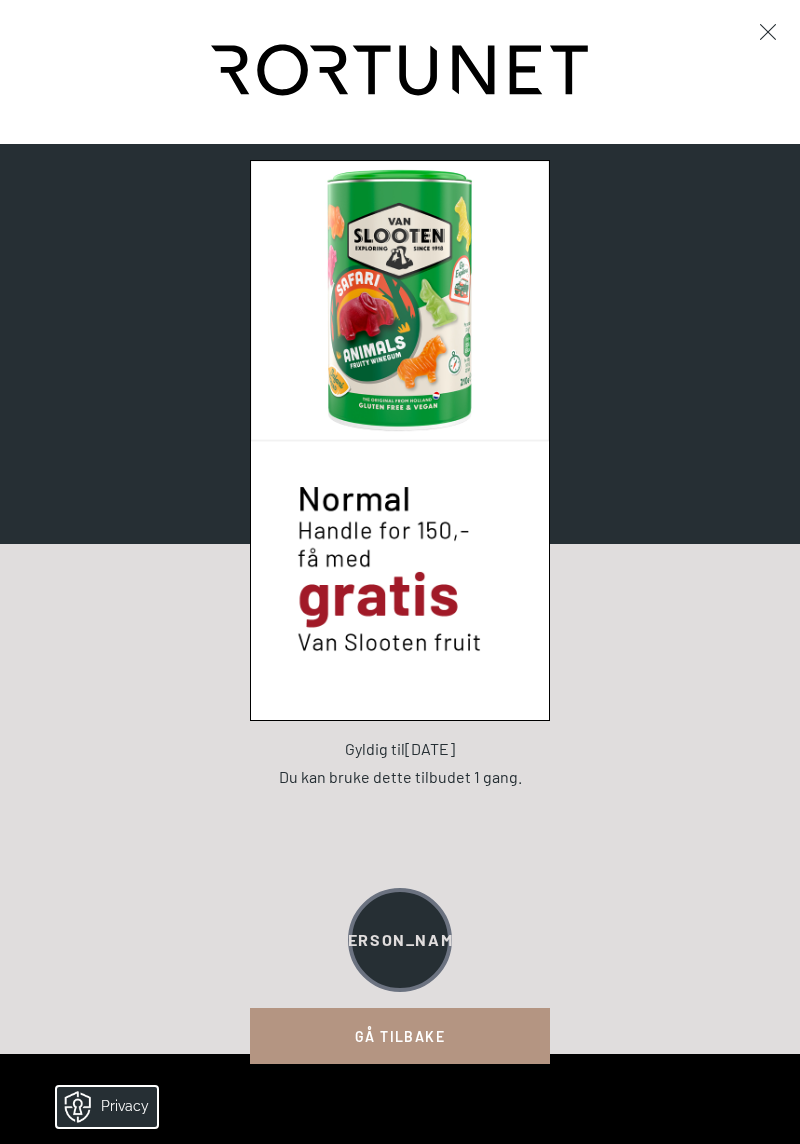 click on "GÅ TILBAKE" at bounding box center [400, 1036] 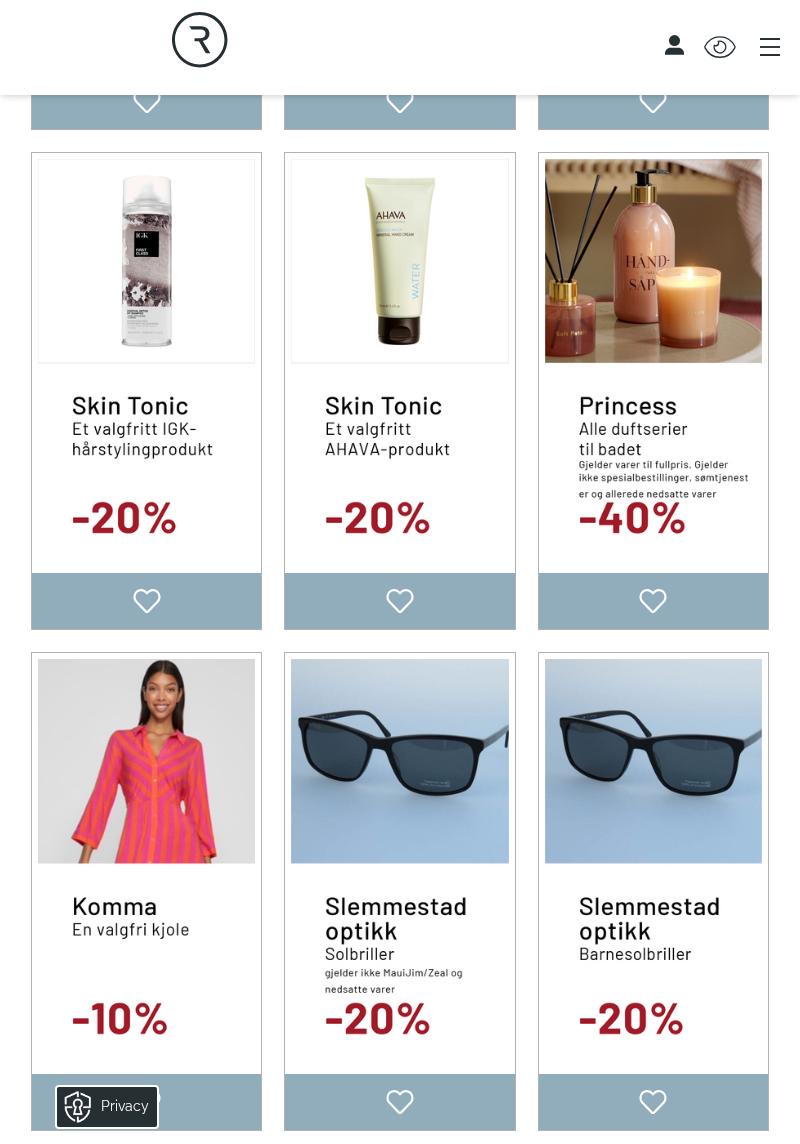 scroll, scrollTop: 1709, scrollLeft: 0, axis: vertical 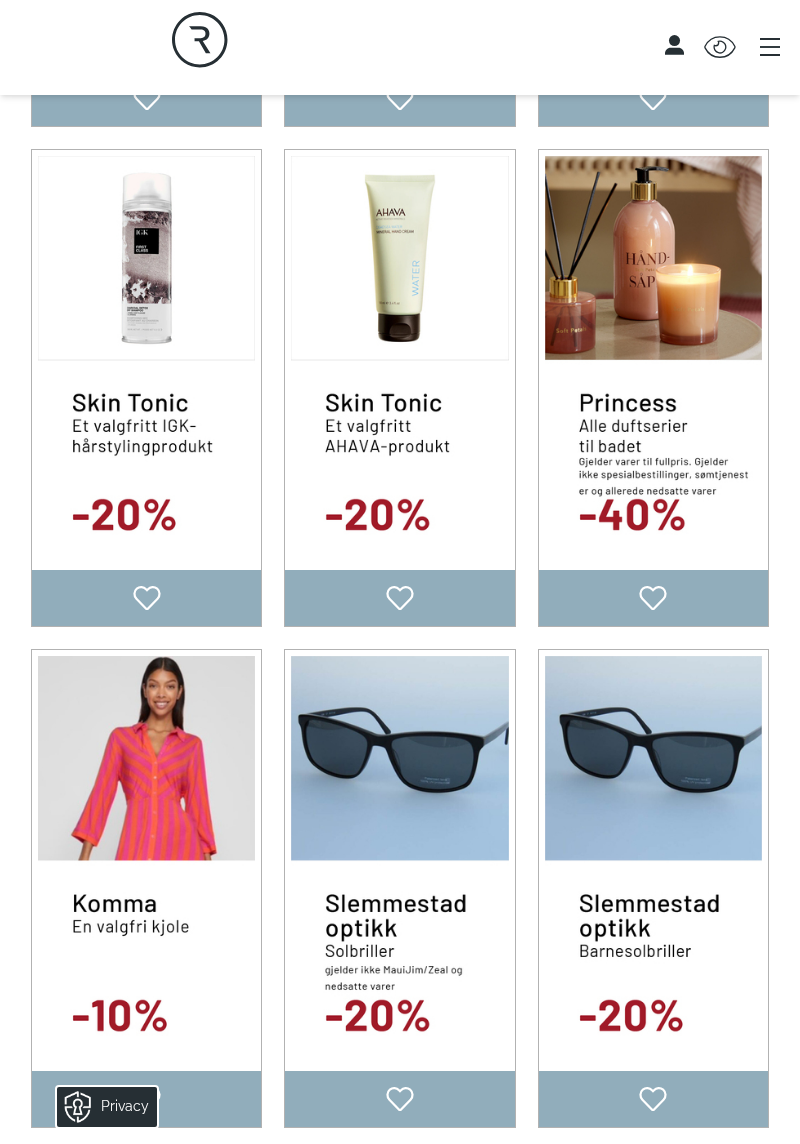 click on "Select offer  20% valgfritt AHAVA-produkt  for use" at bounding box center [399, 388] 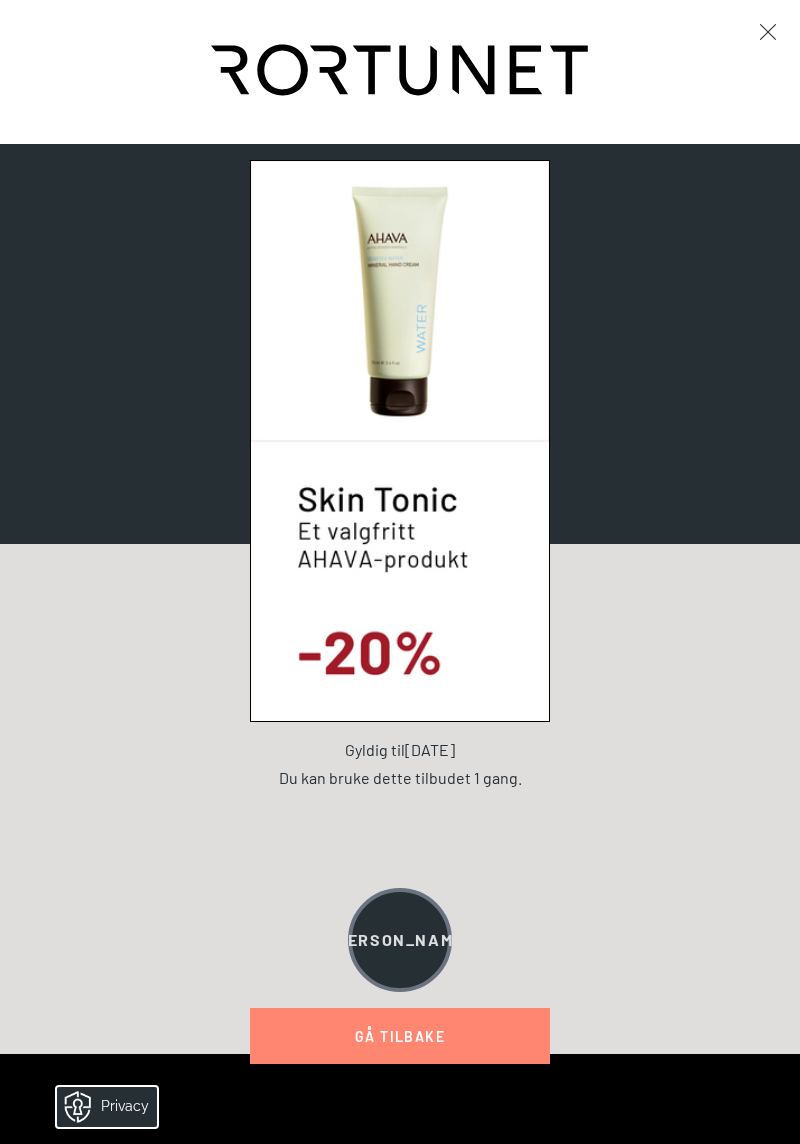 scroll, scrollTop: 453, scrollLeft: 0, axis: vertical 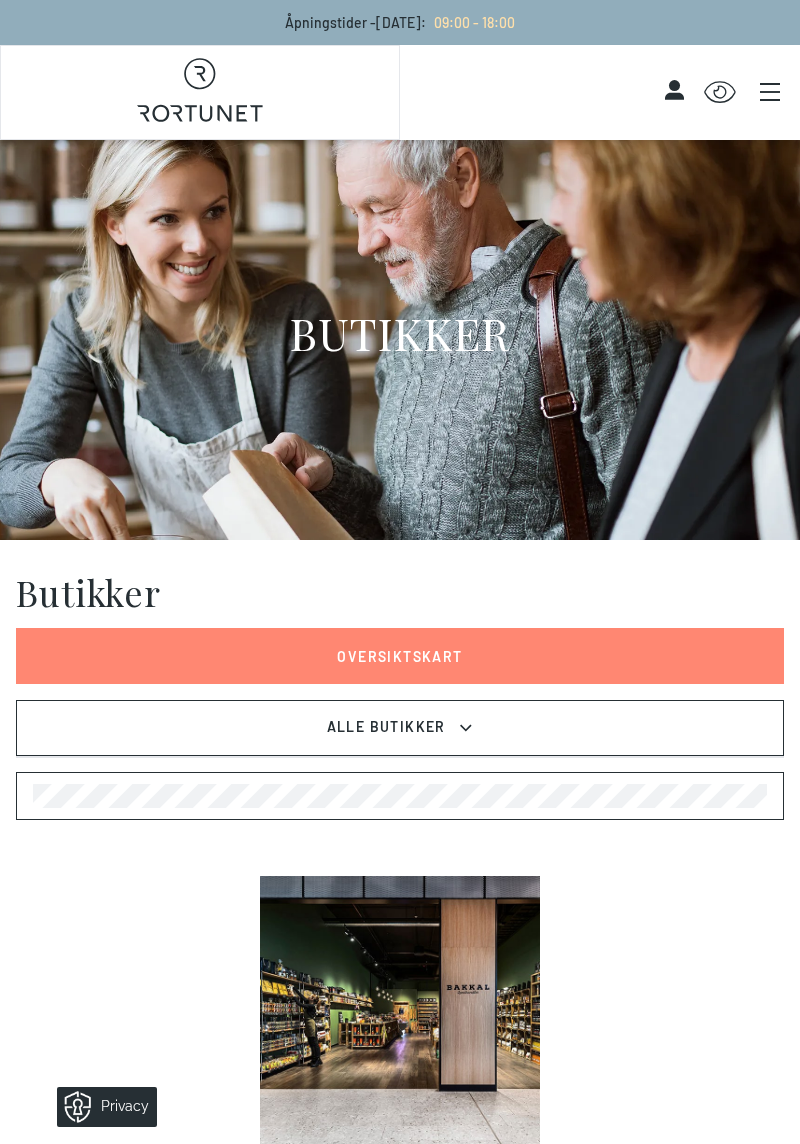 click on "Click for Accessibility Features" at bounding box center (600, 93) 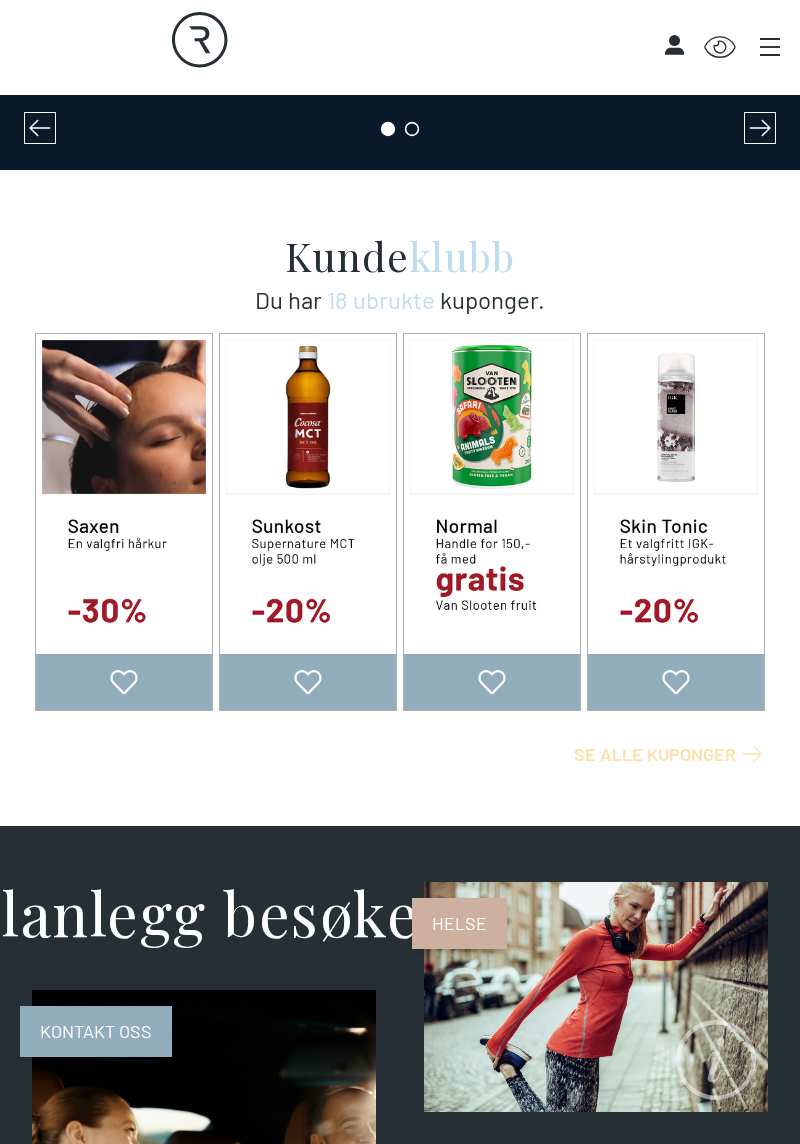 scroll, scrollTop: 530, scrollLeft: 0, axis: vertical 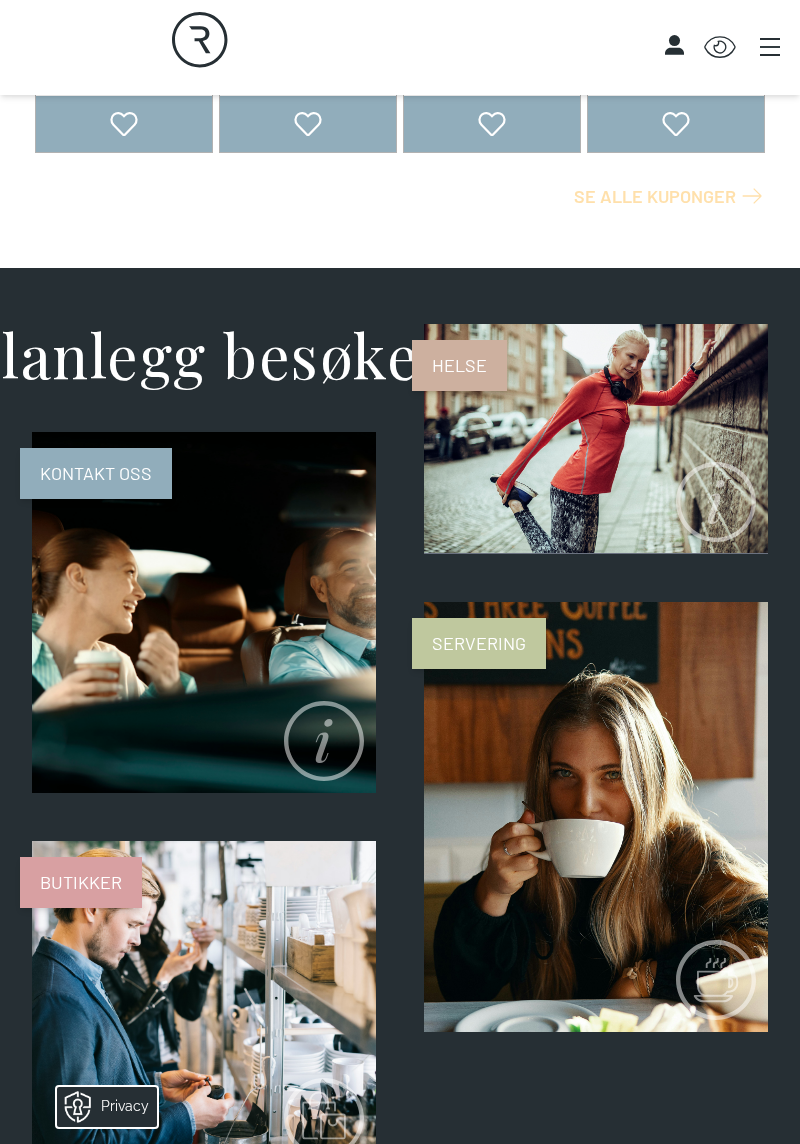 click 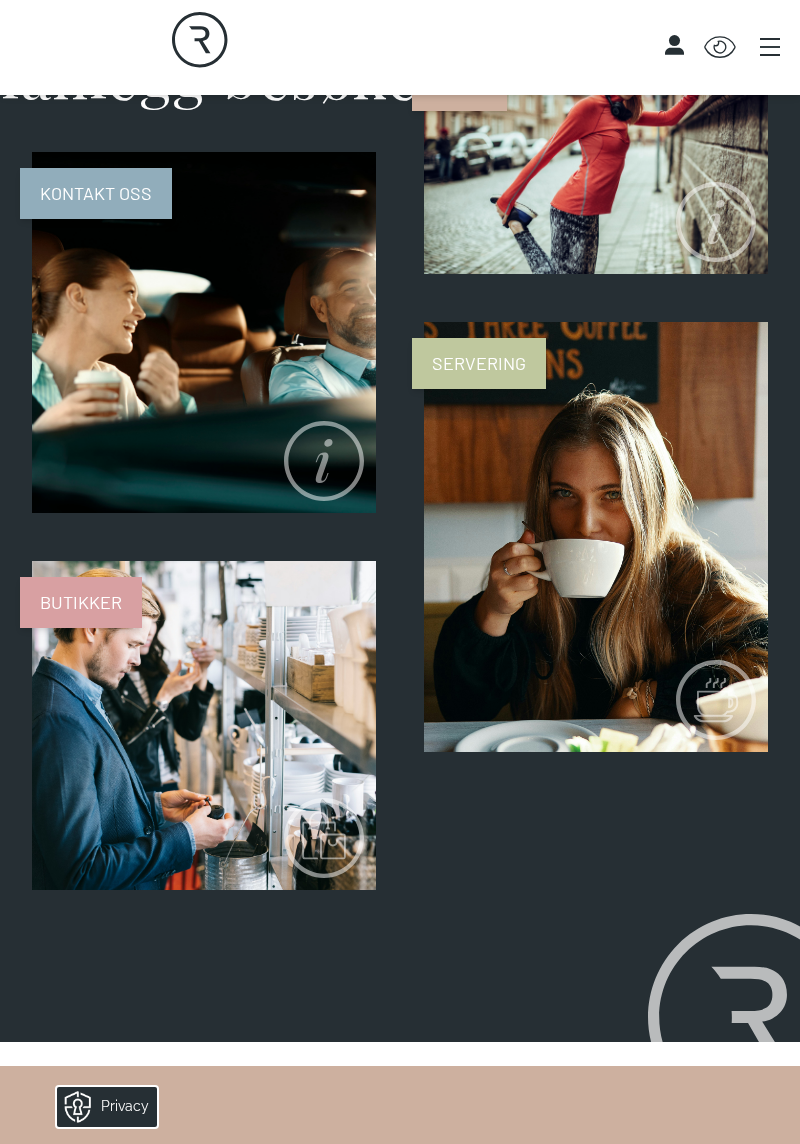 scroll, scrollTop: 1369, scrollLeft: 0, axis: vertical 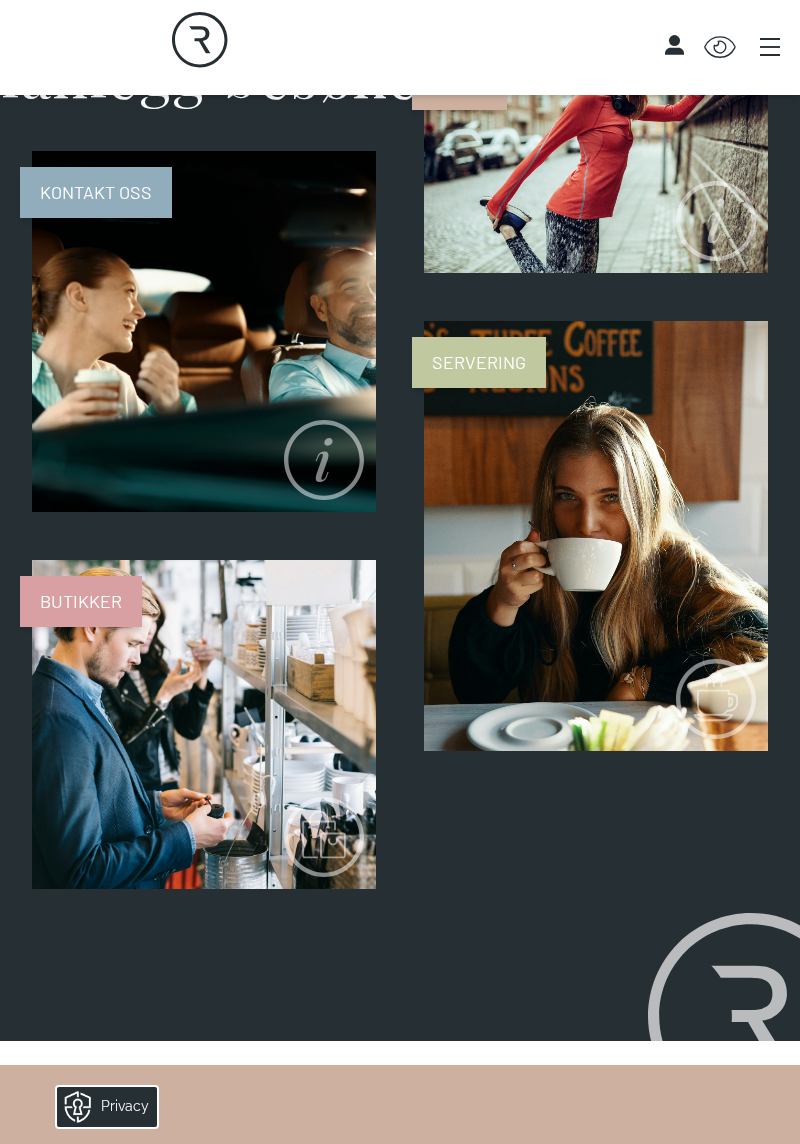 click 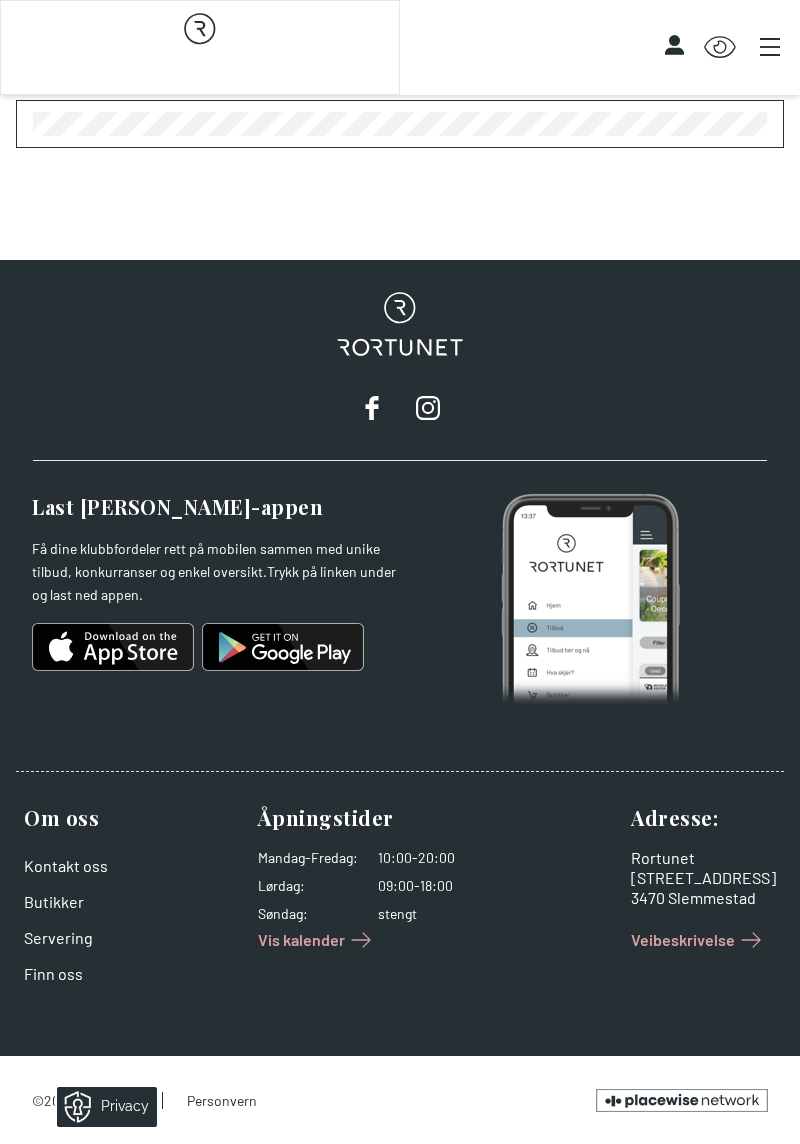 scroll, scrollTop: 0, scrollLeft: 0, axis: both 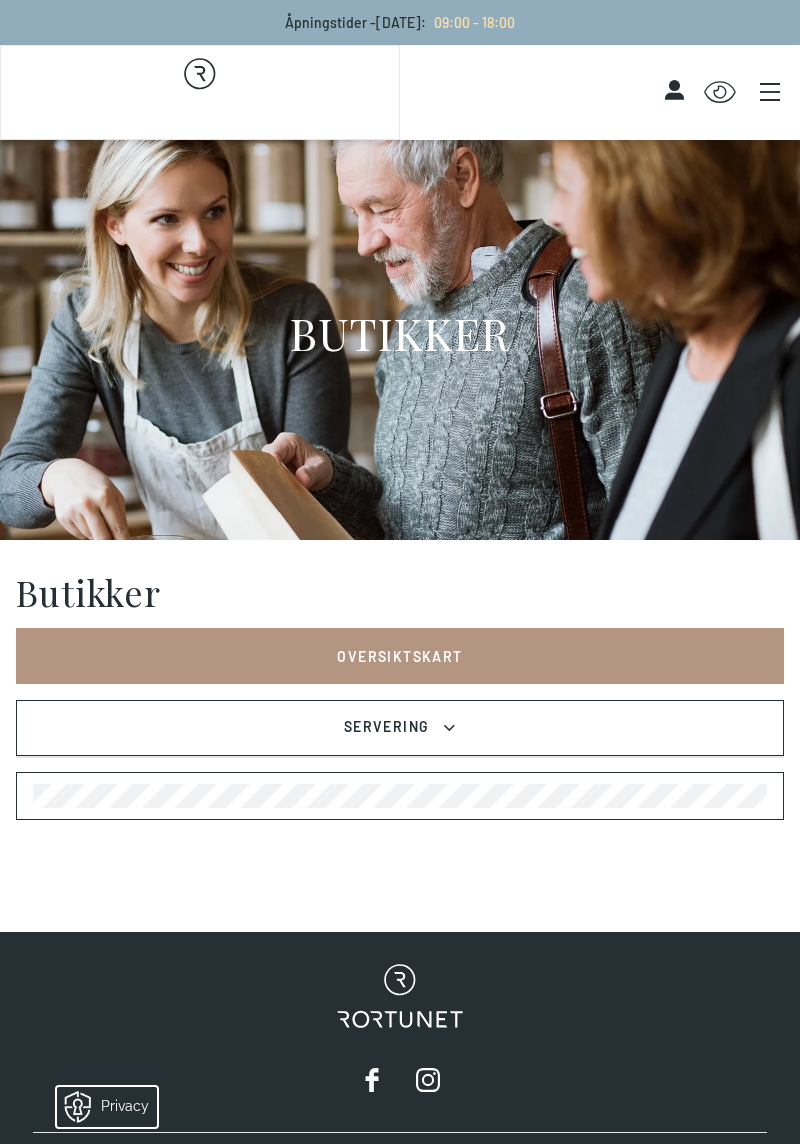 click on "Oversiktskart" at bounding box center (400, 656) 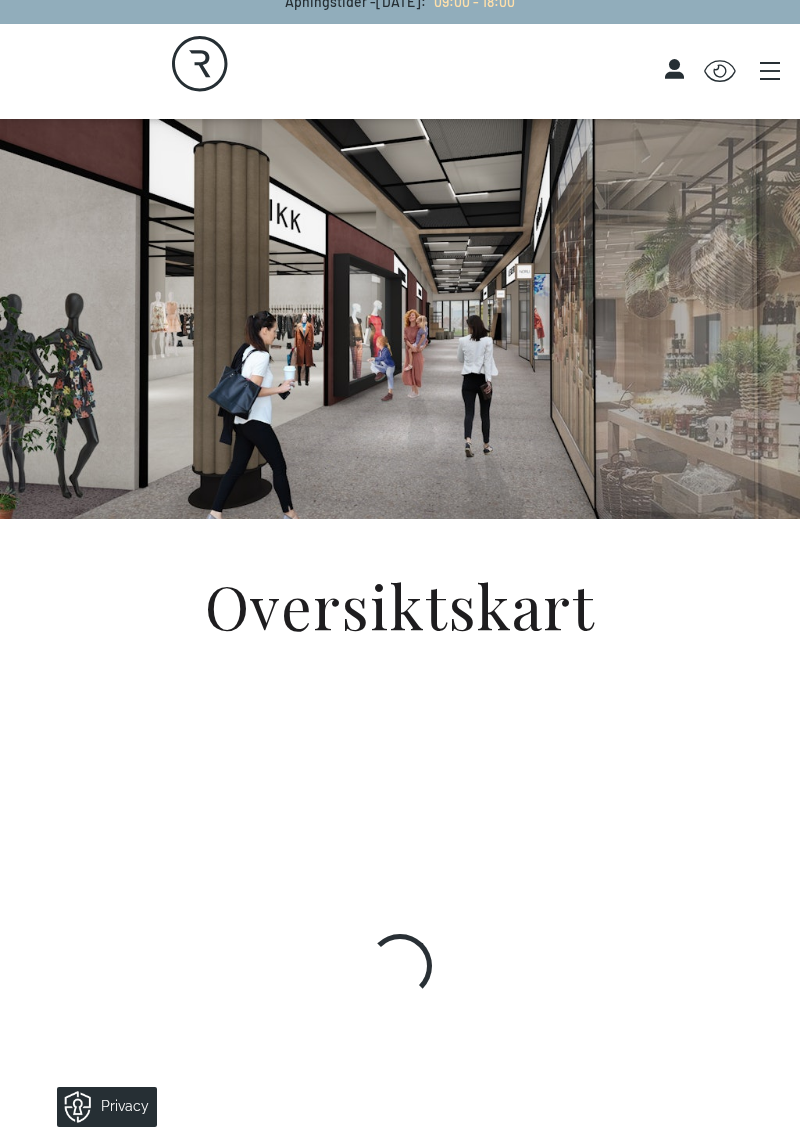 scroll, scrollTop: 0, scrollLeft: 0, axis: both 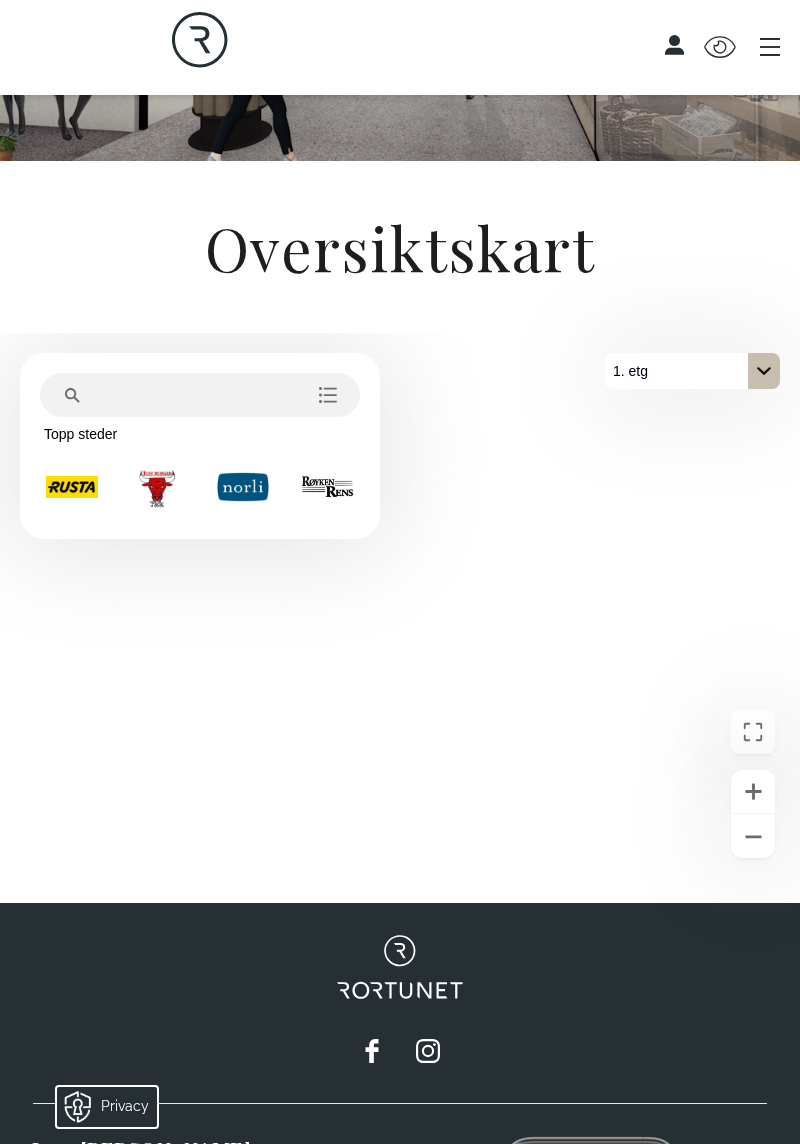 click at bounding box center (157, 487) 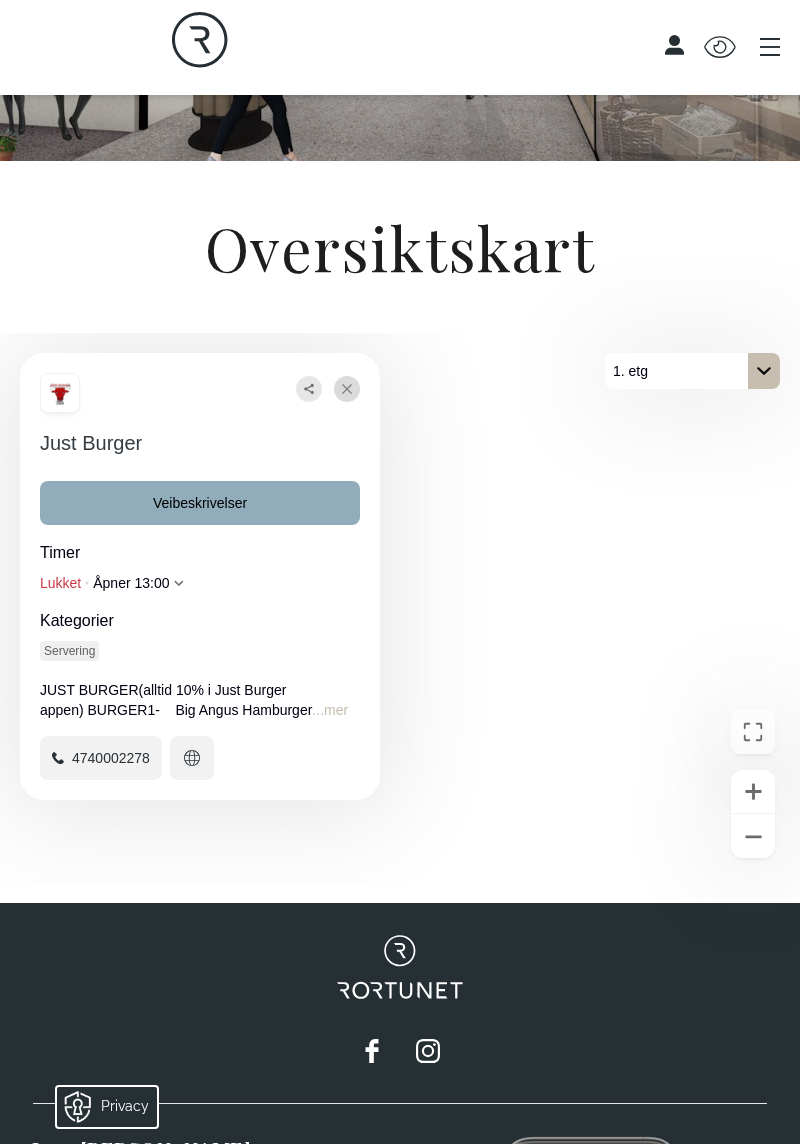 click 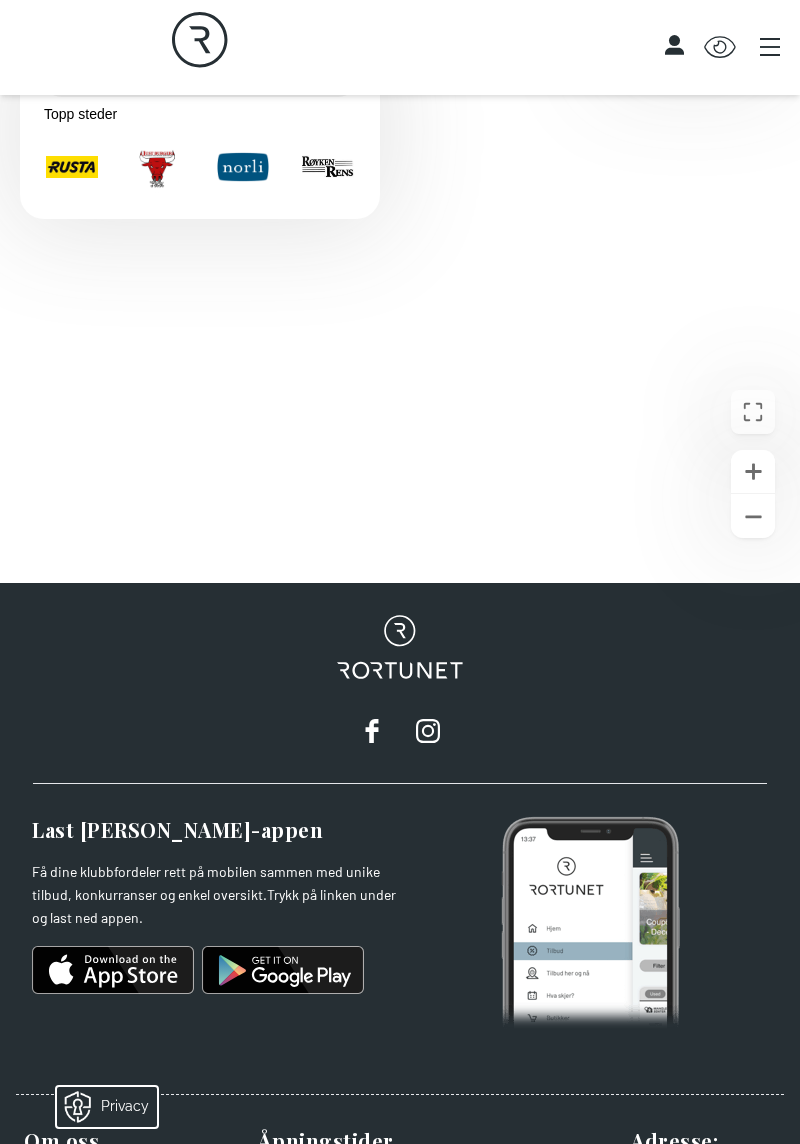 scroll, scrollTop: 958, scrollLeft: 0, axis: vertical 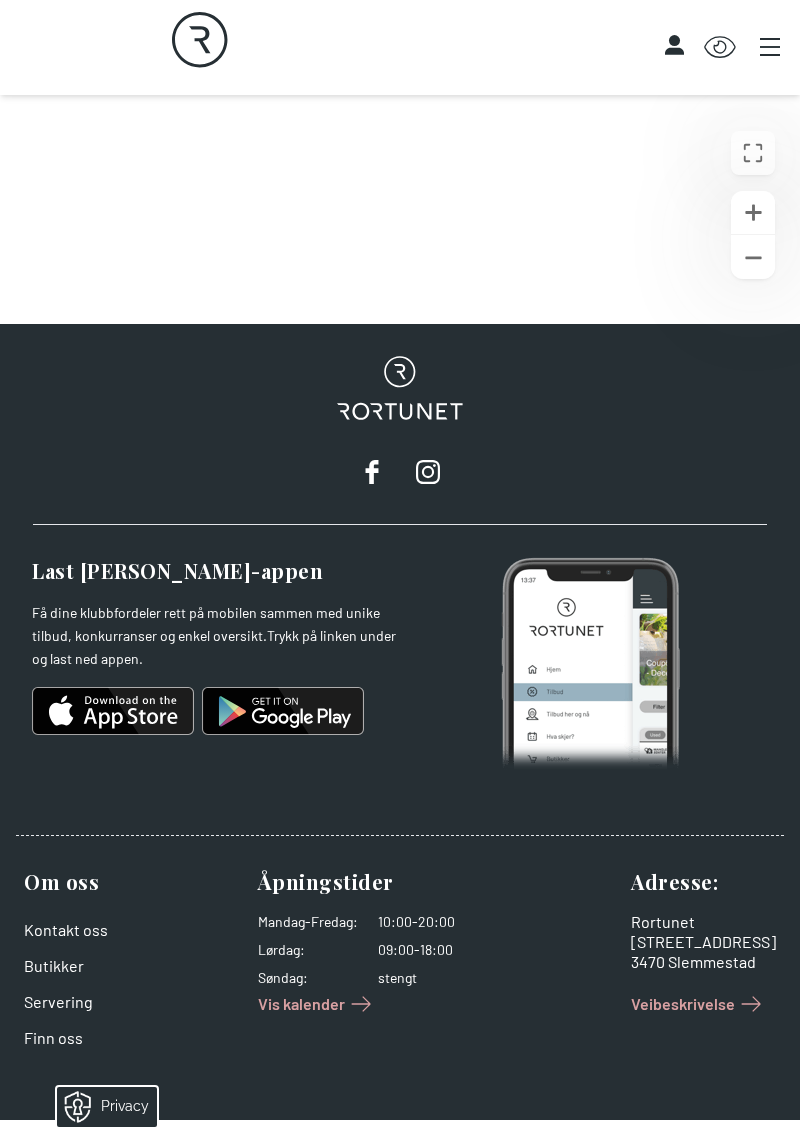 click on "Rortunet" at bounding box center (399, 424) 